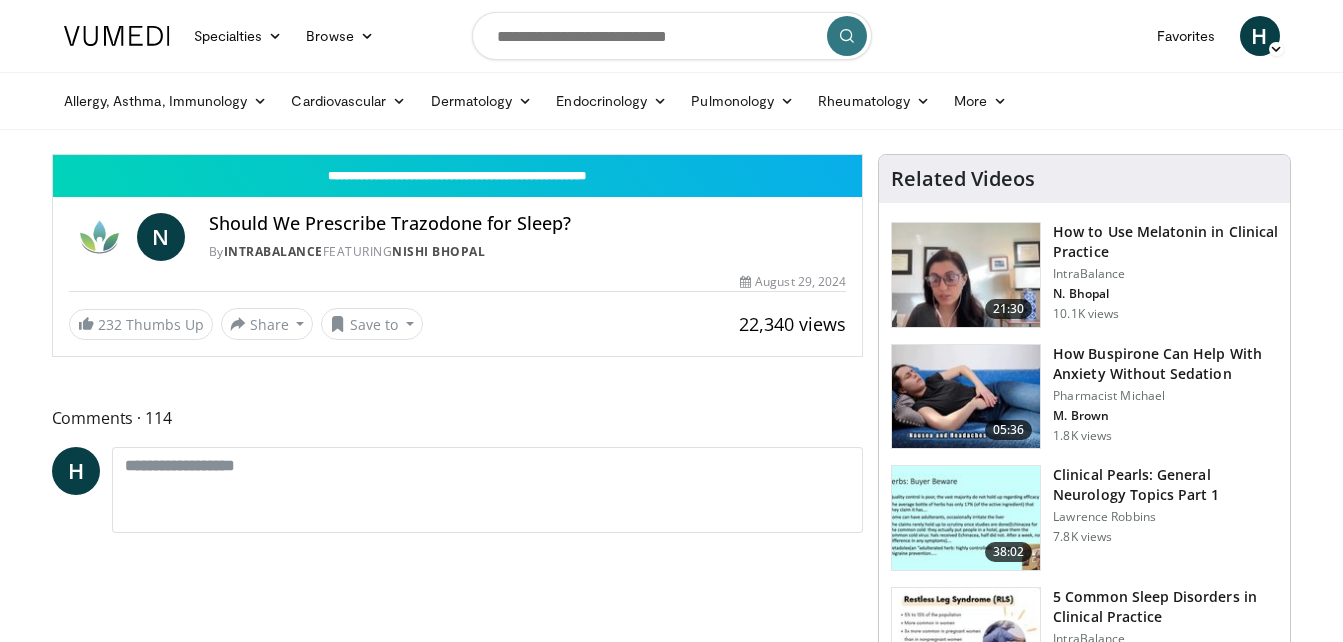 scroll, scrollTop: 0, scrollLeft: 0, axis: both 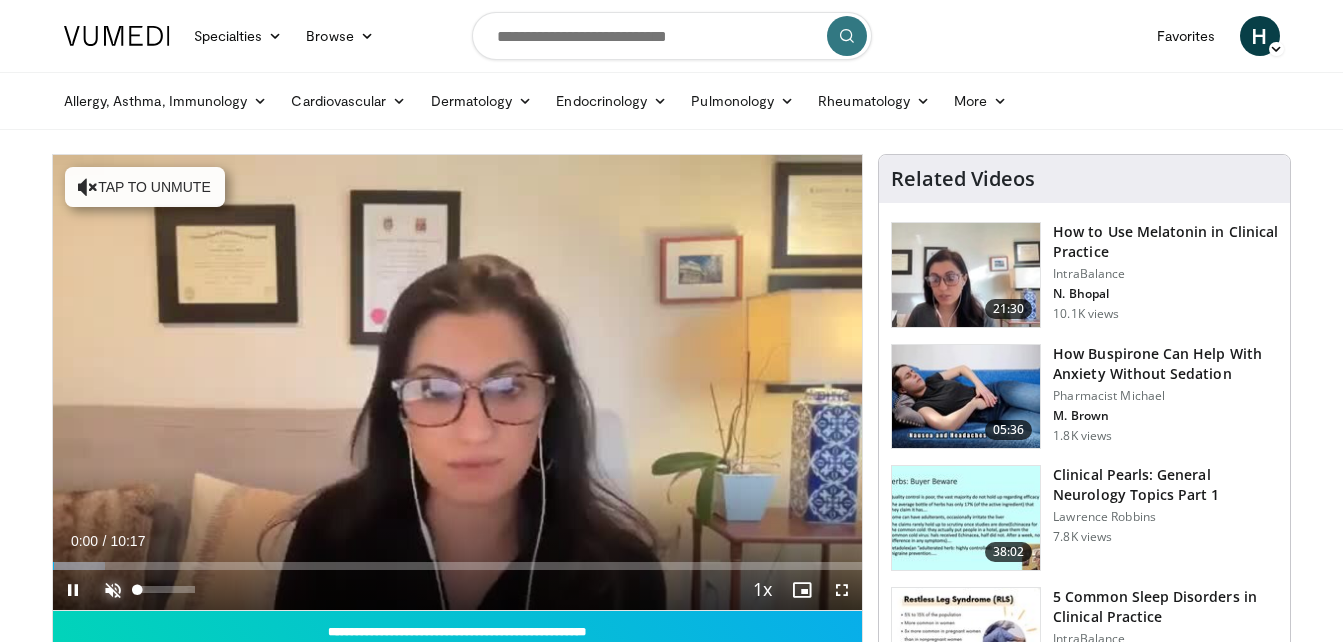 click at bounding box center (113, 590) 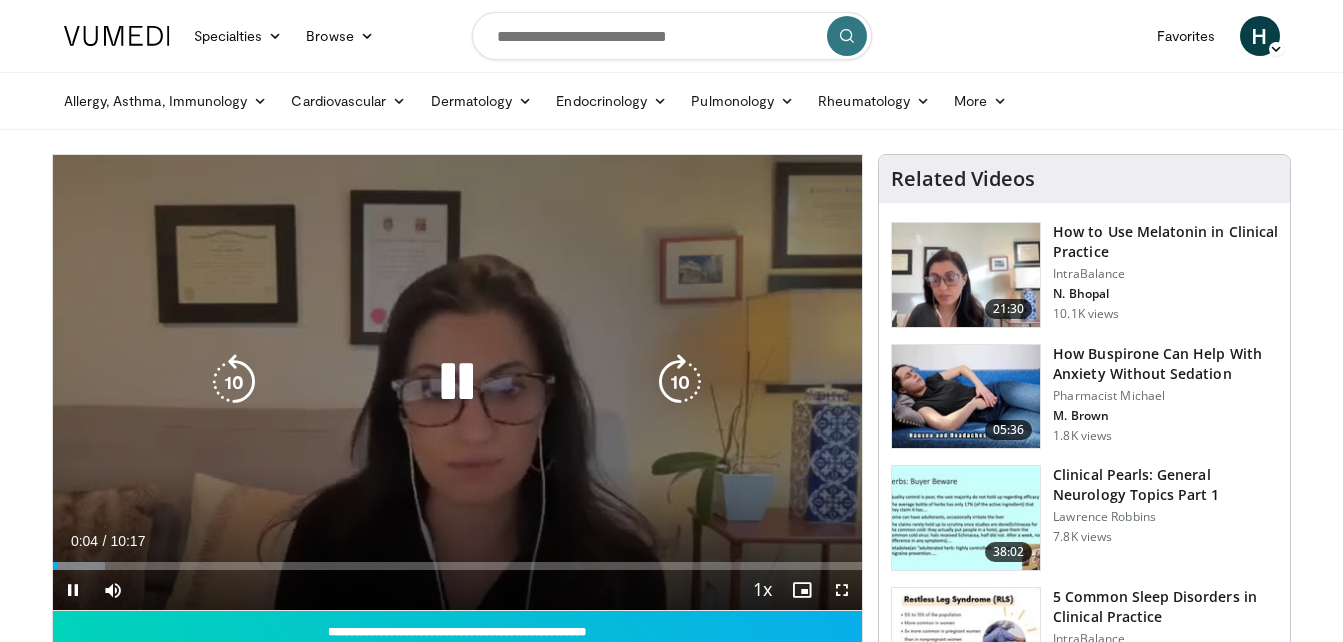 click at bounding box center (680, 382) 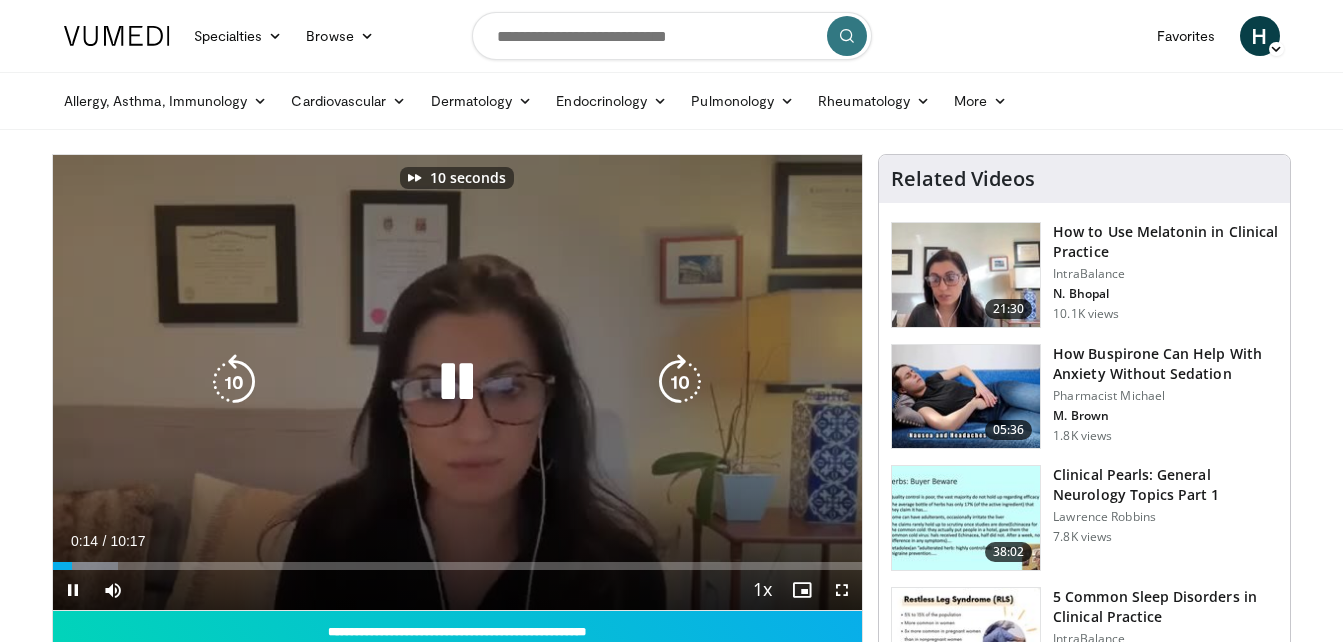 click at bounding box center (680, 382) 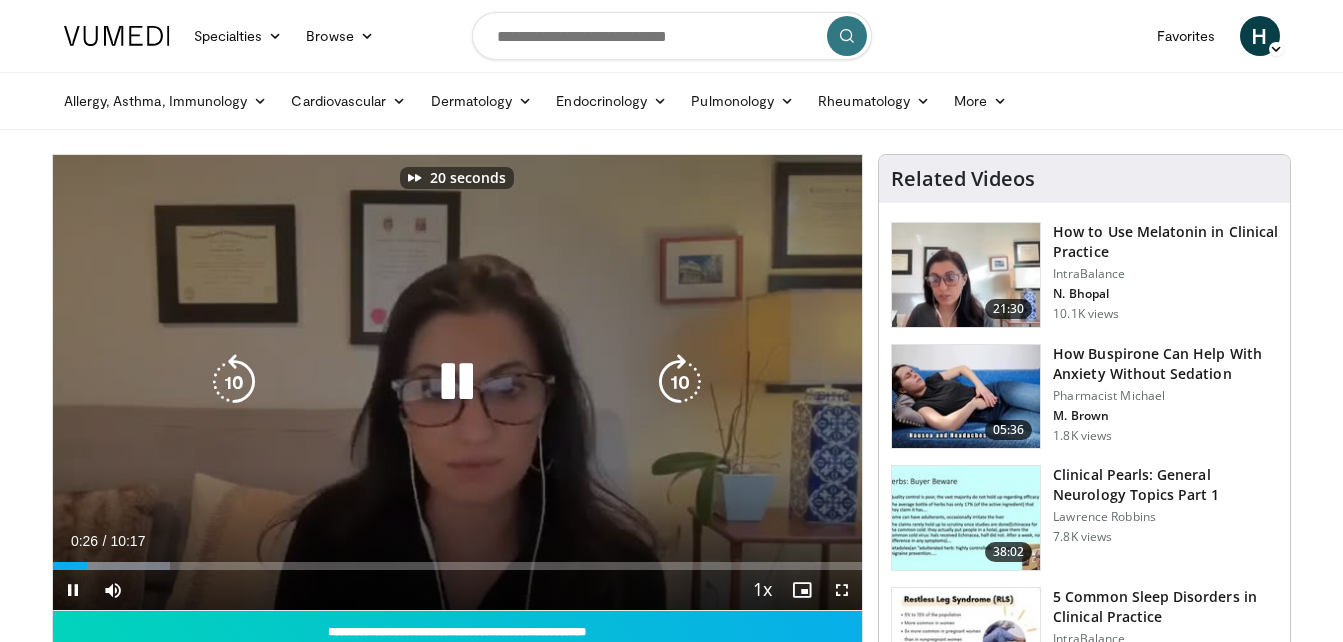 click at bounding box center [680, 382] 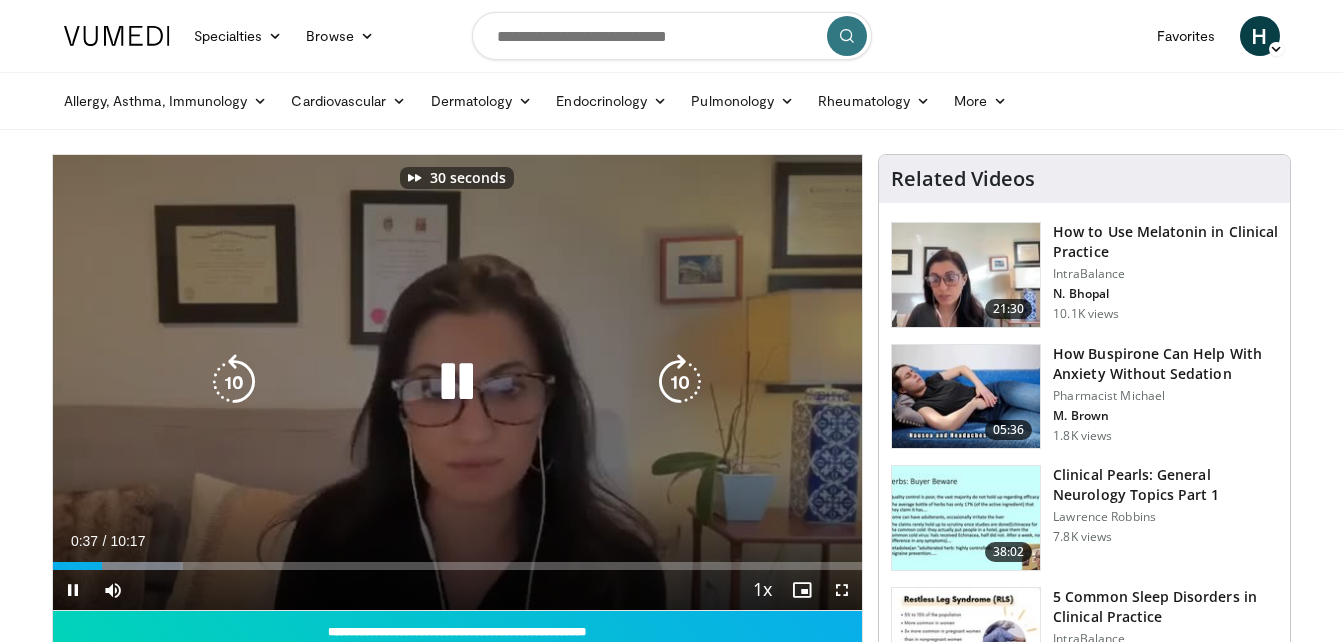 click at bounding box center [680, 382] 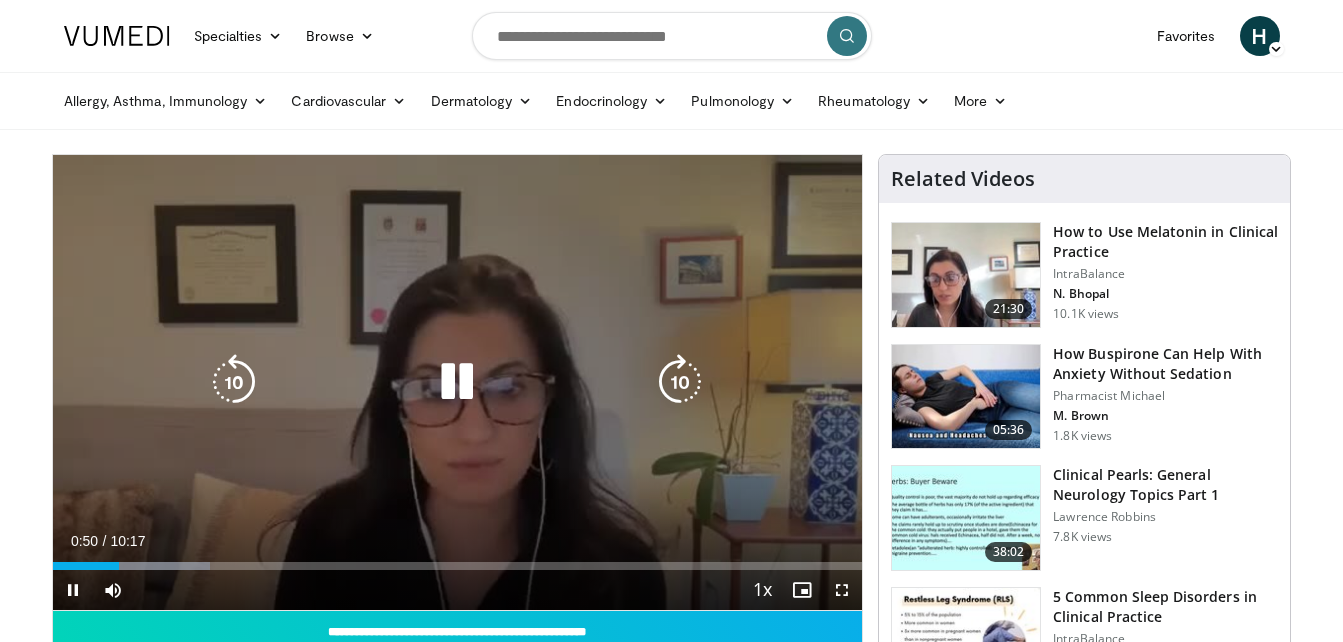 click at bounding box center (680, 382) 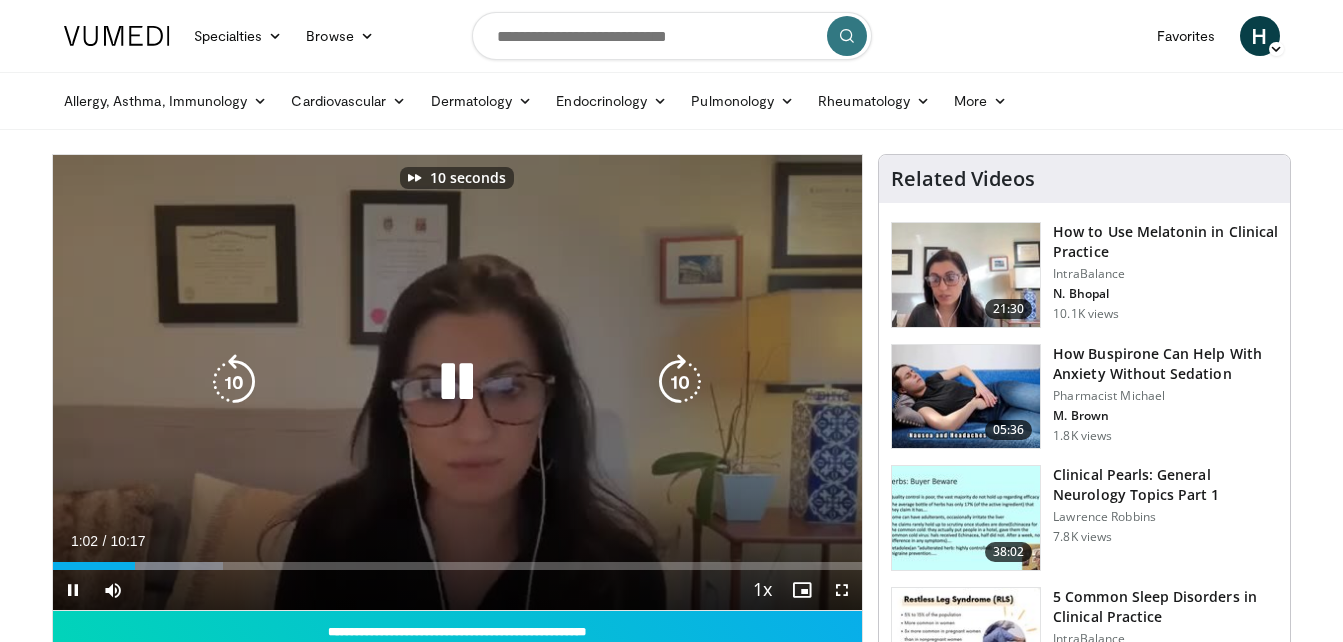 click at bounding box center (680, 382) 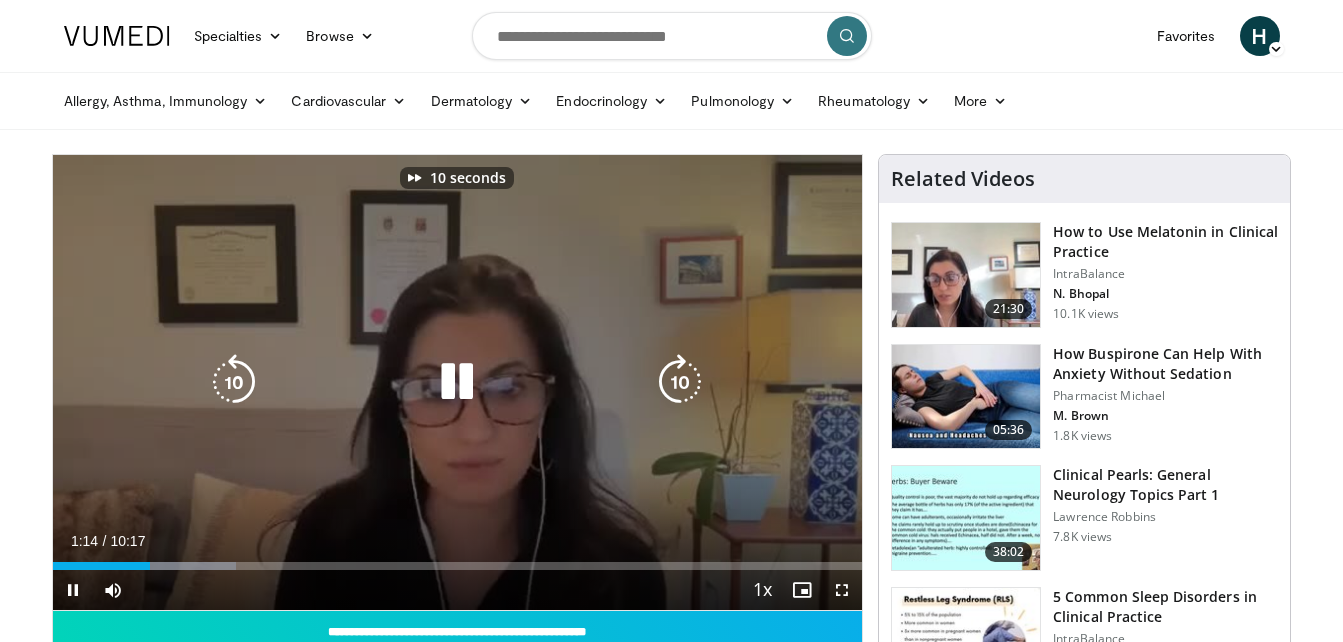 click at bounding box center [680, 382] 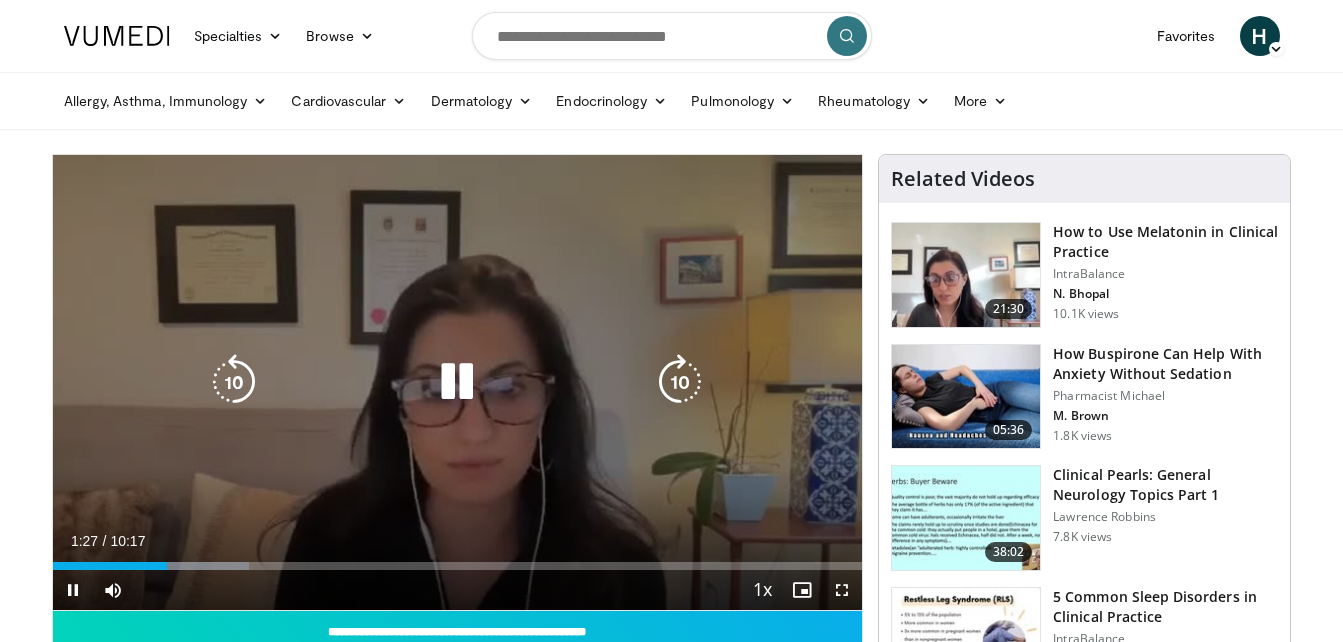 click at bounding box center (680, 382) 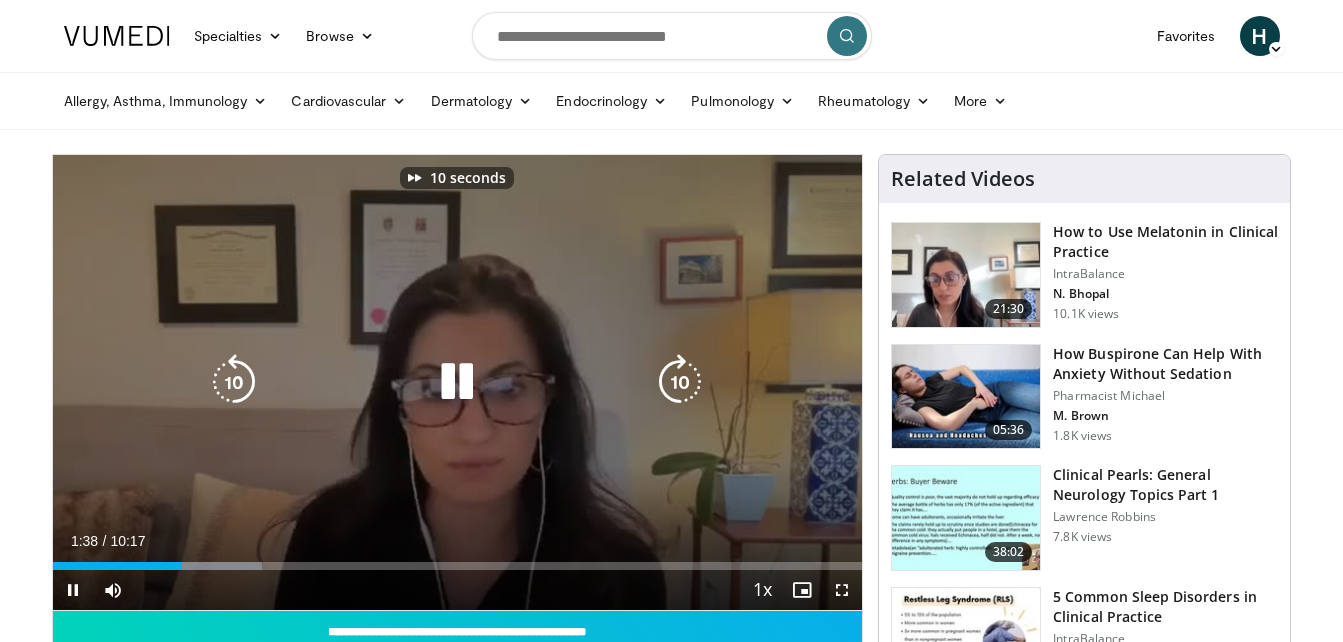 click at bounding box center [680, 382] 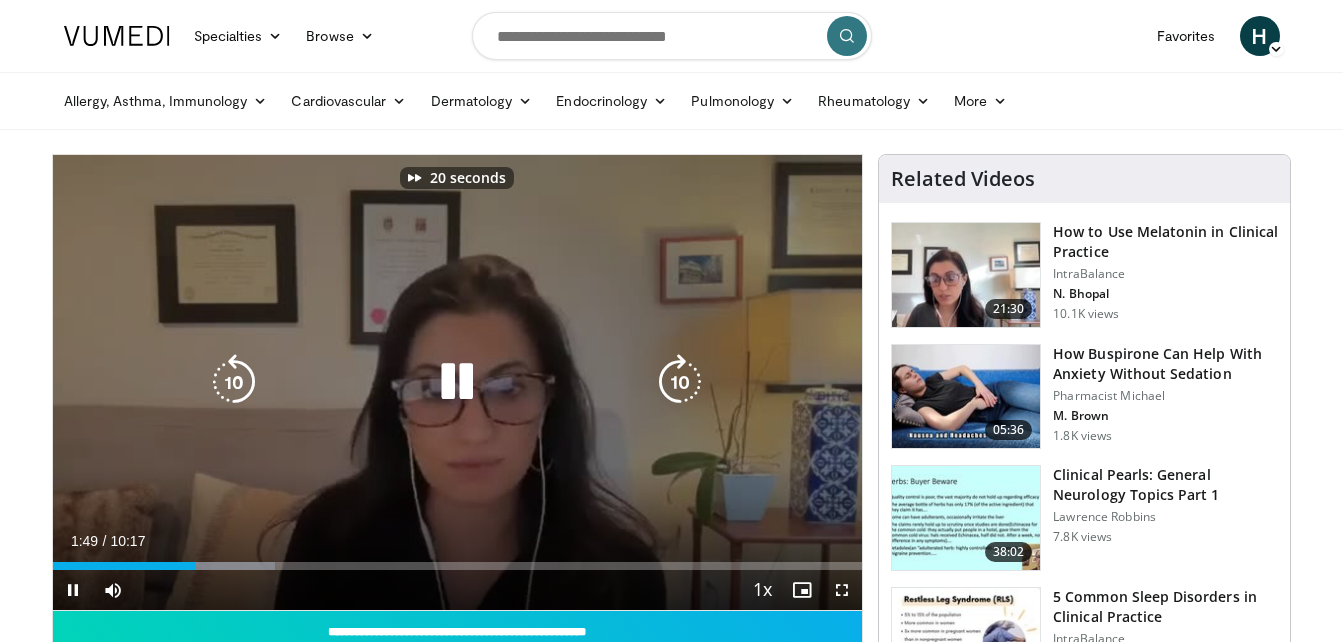 click at bounding box center (680, 382) 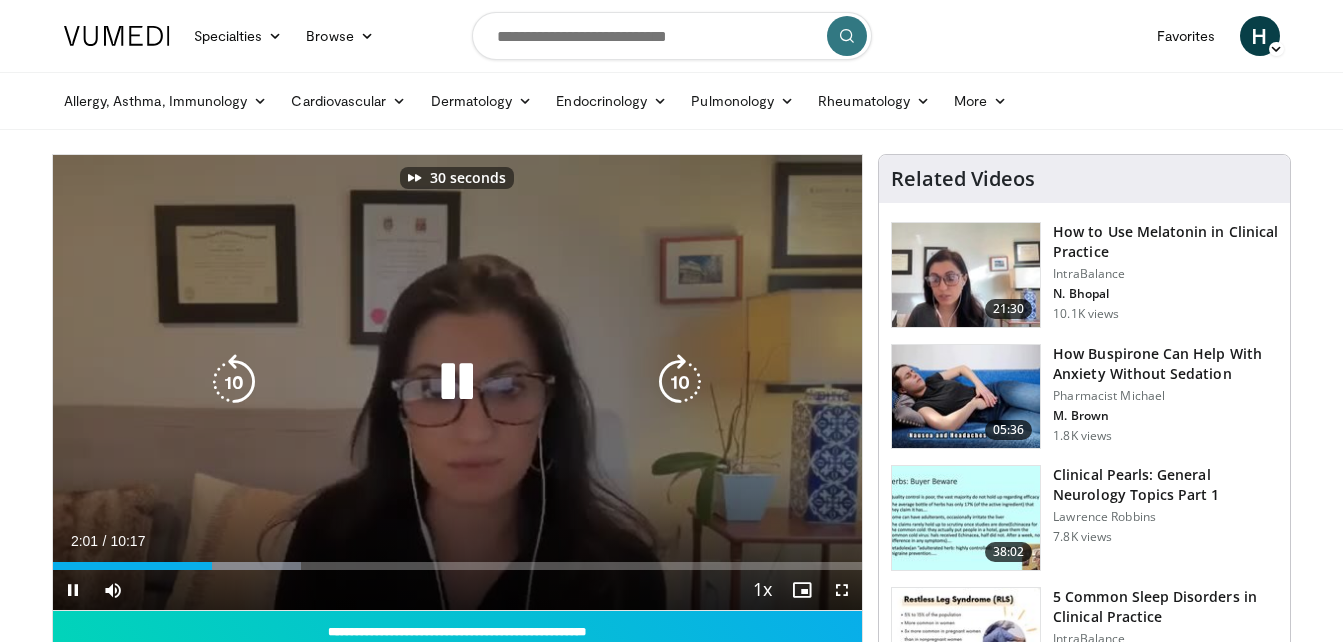 click at bounding box center (680, 382) 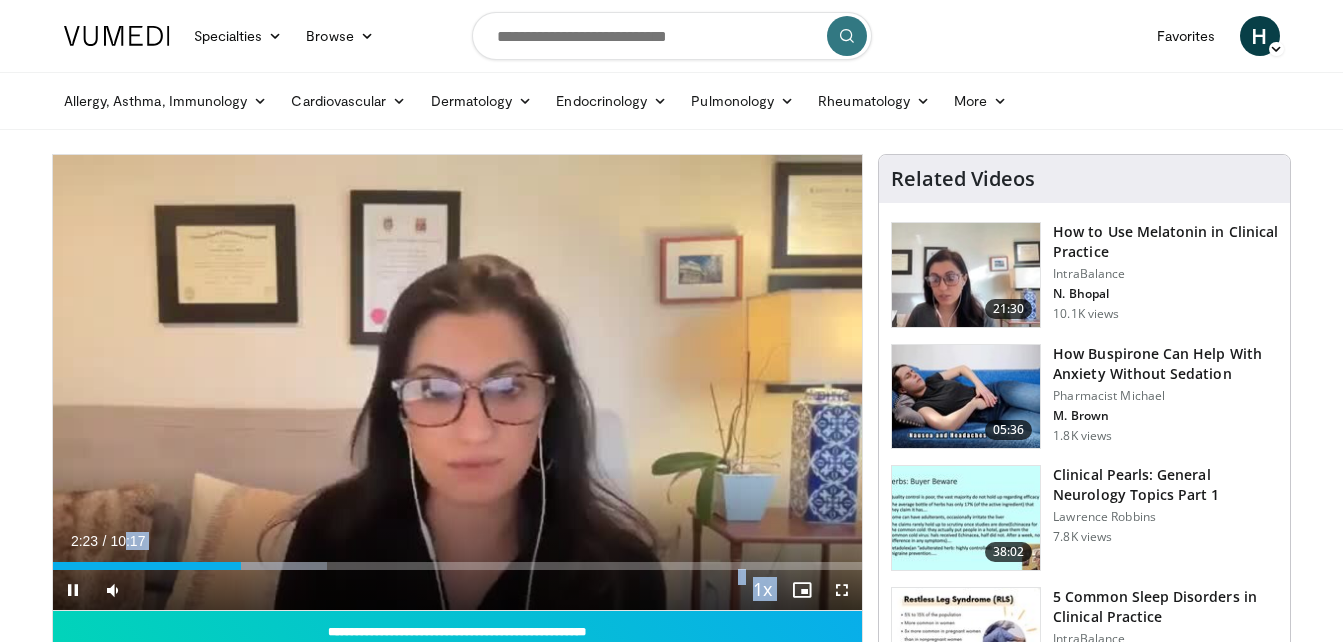 drag, startPoint x: 815, startPoint y: 231, endPoint x: 125, endPoint y: 543, distance: 757.26086 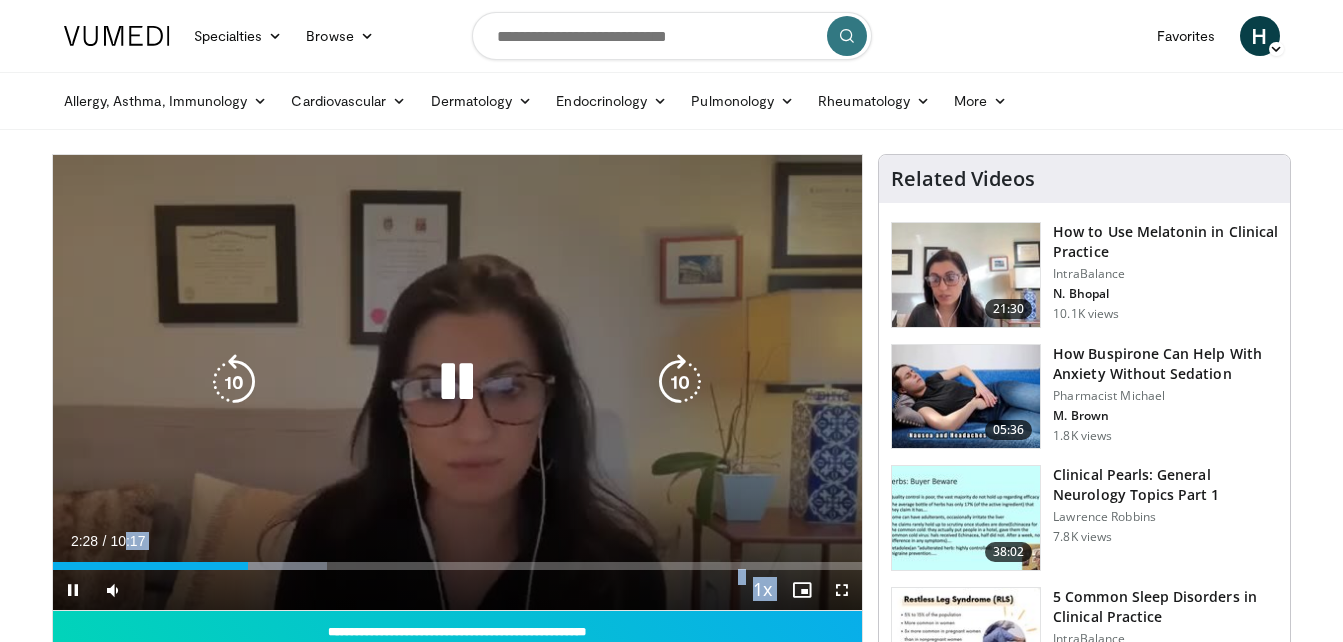 click at bounding box center (234, 382) 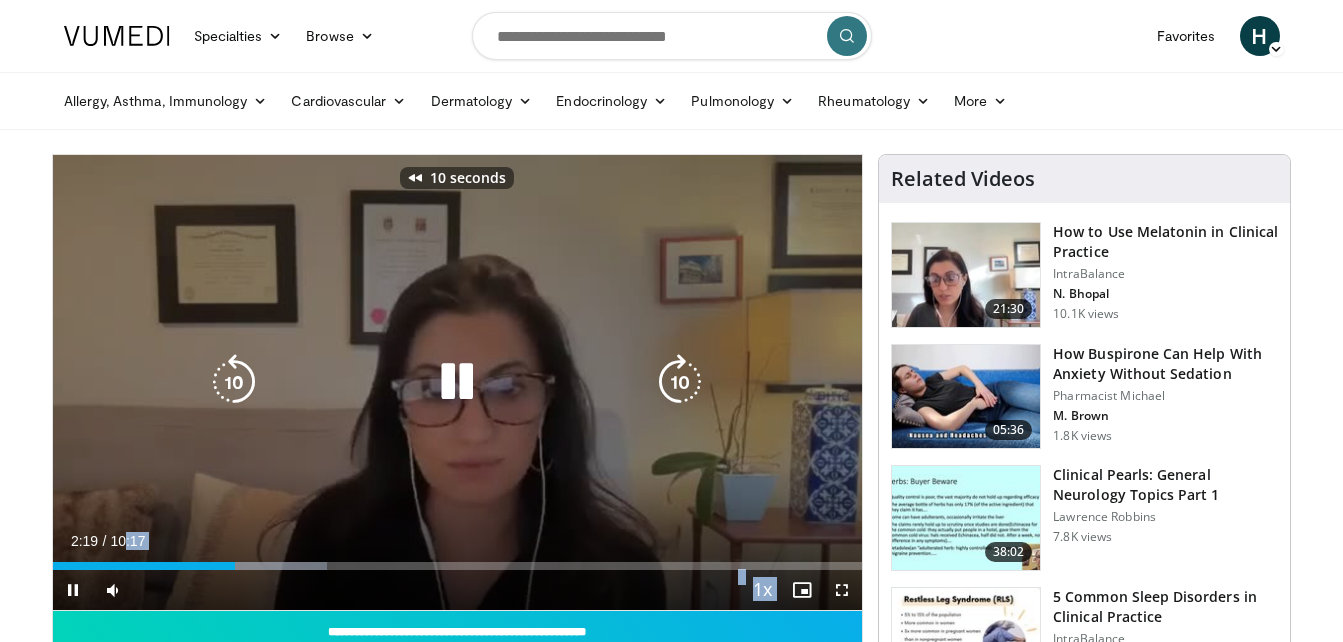 click at bounding box center (234, 382) 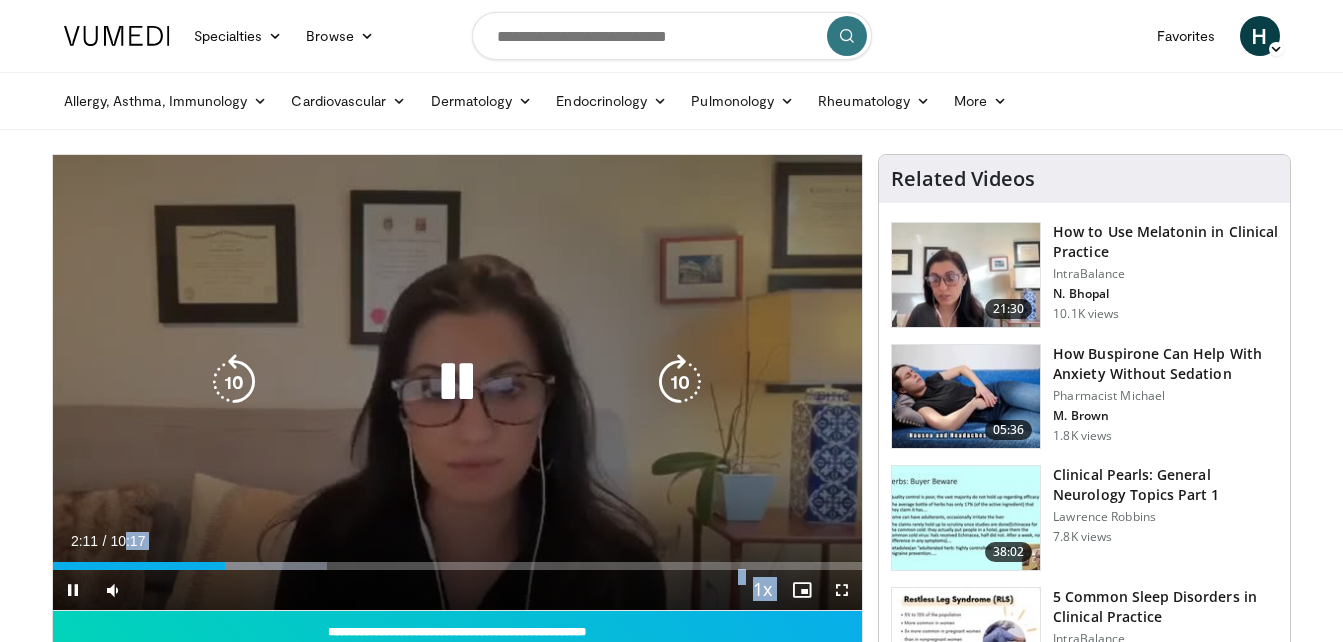 click at bounding box center [234, 382] 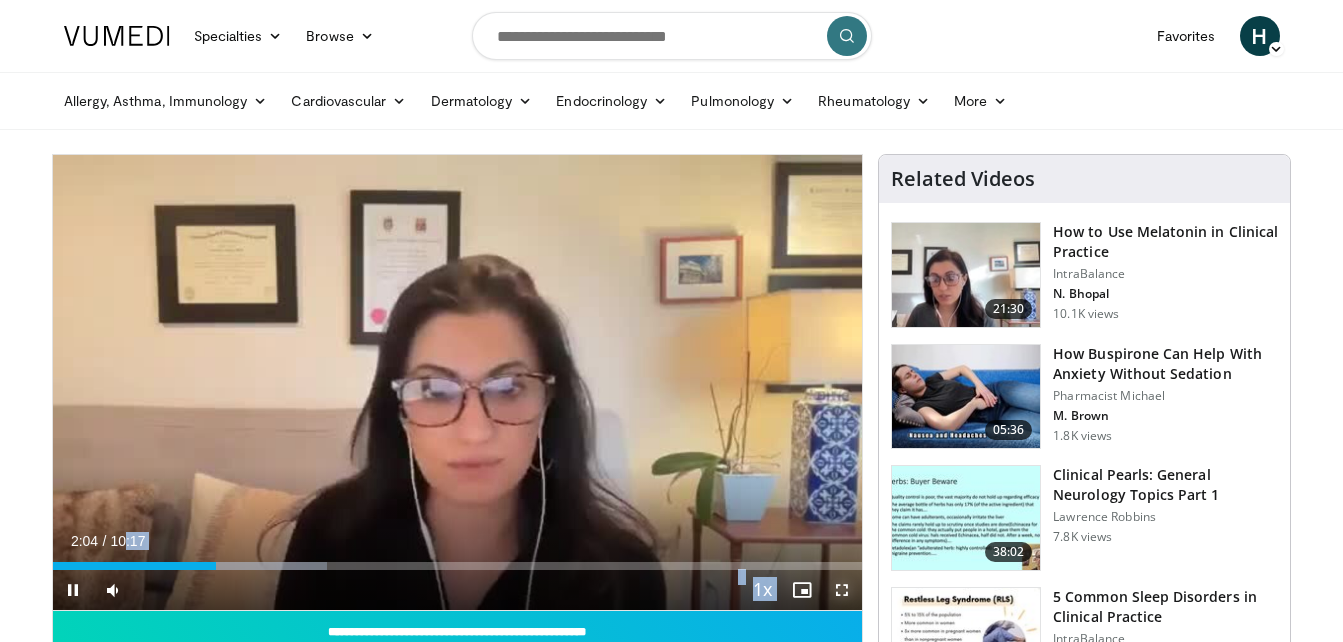click at bounding box center [842, 590] 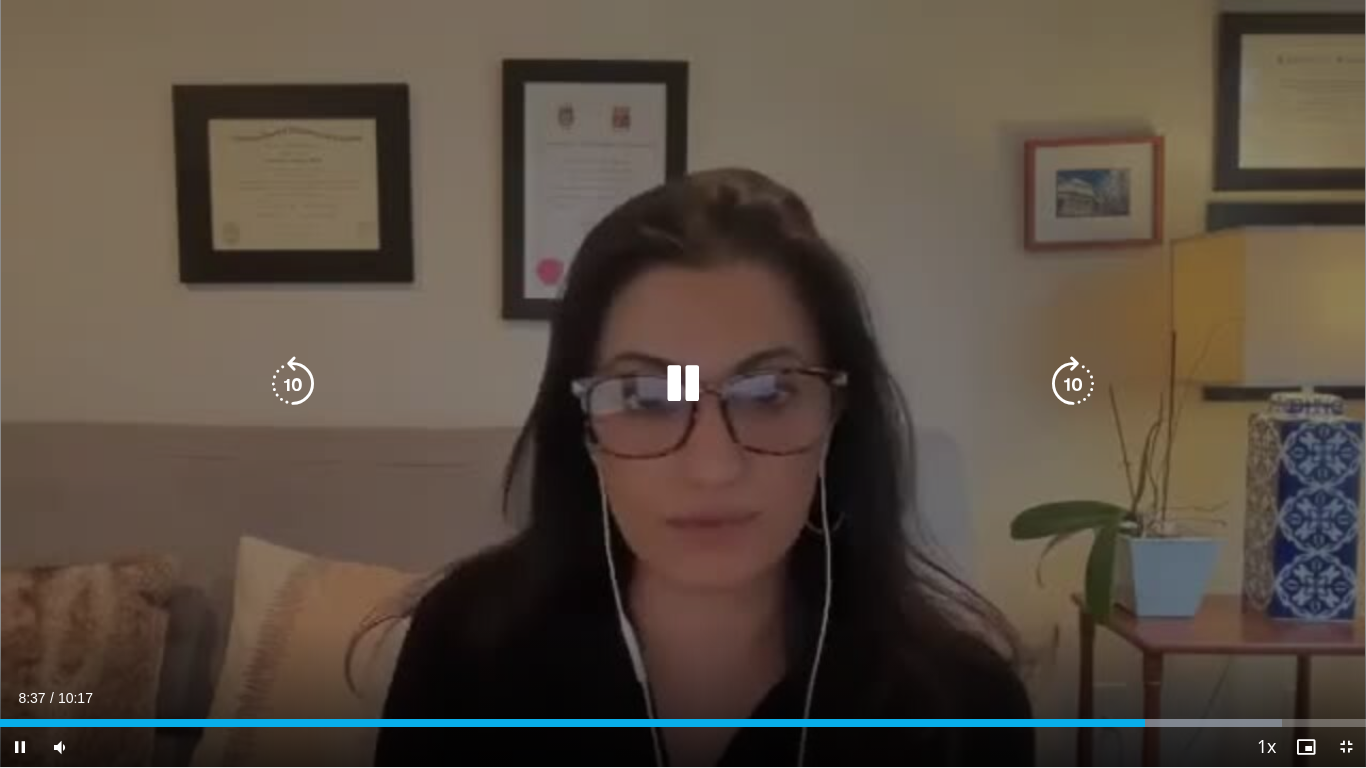 click at bounding box center [293, 384] 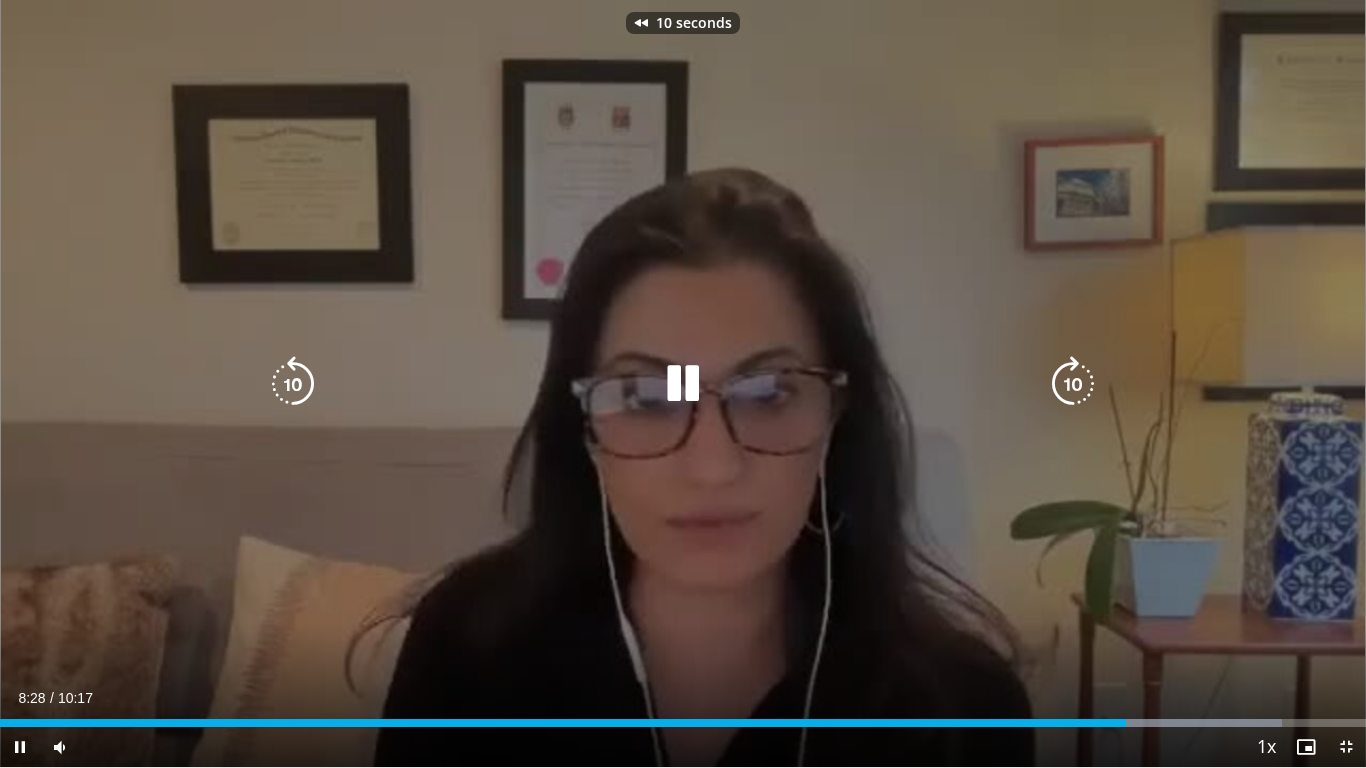 click at bounding box center (293, 384) 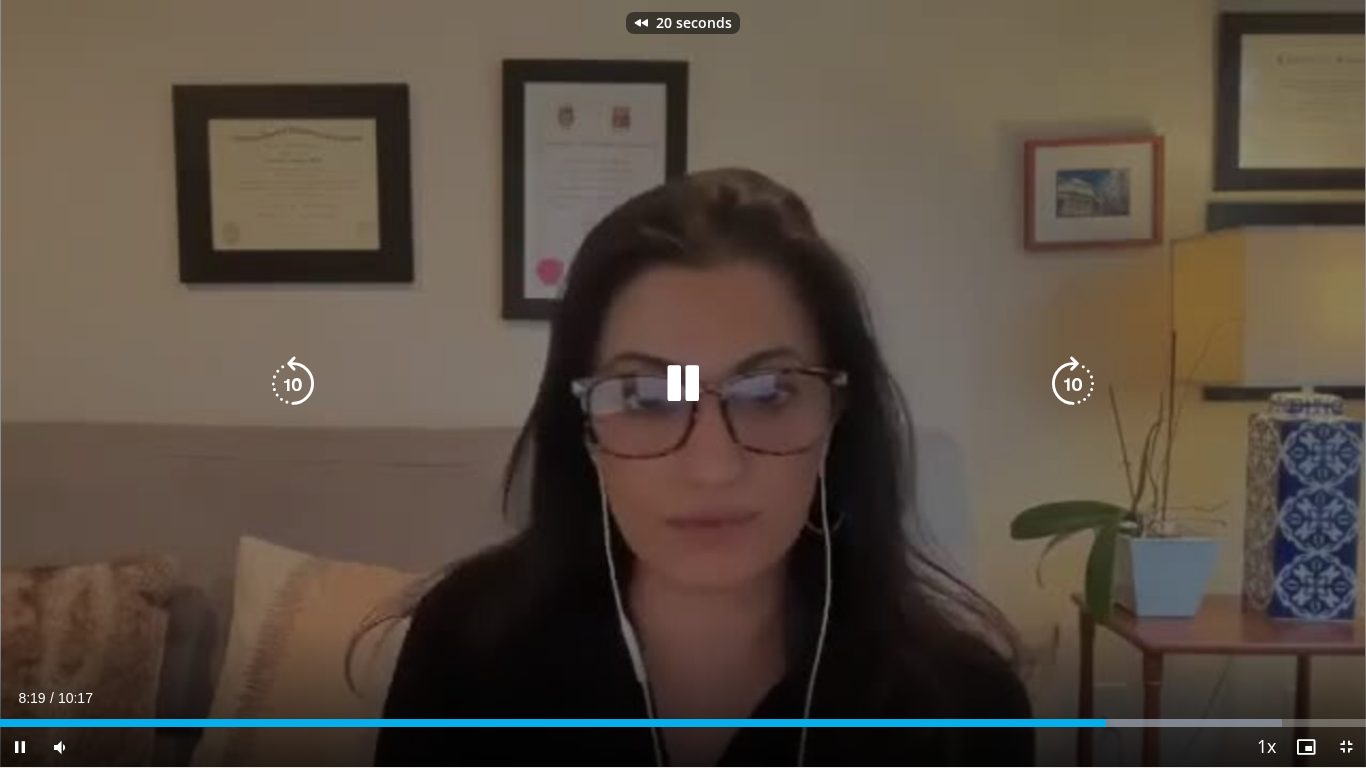 click at bounding box center [293, 384] 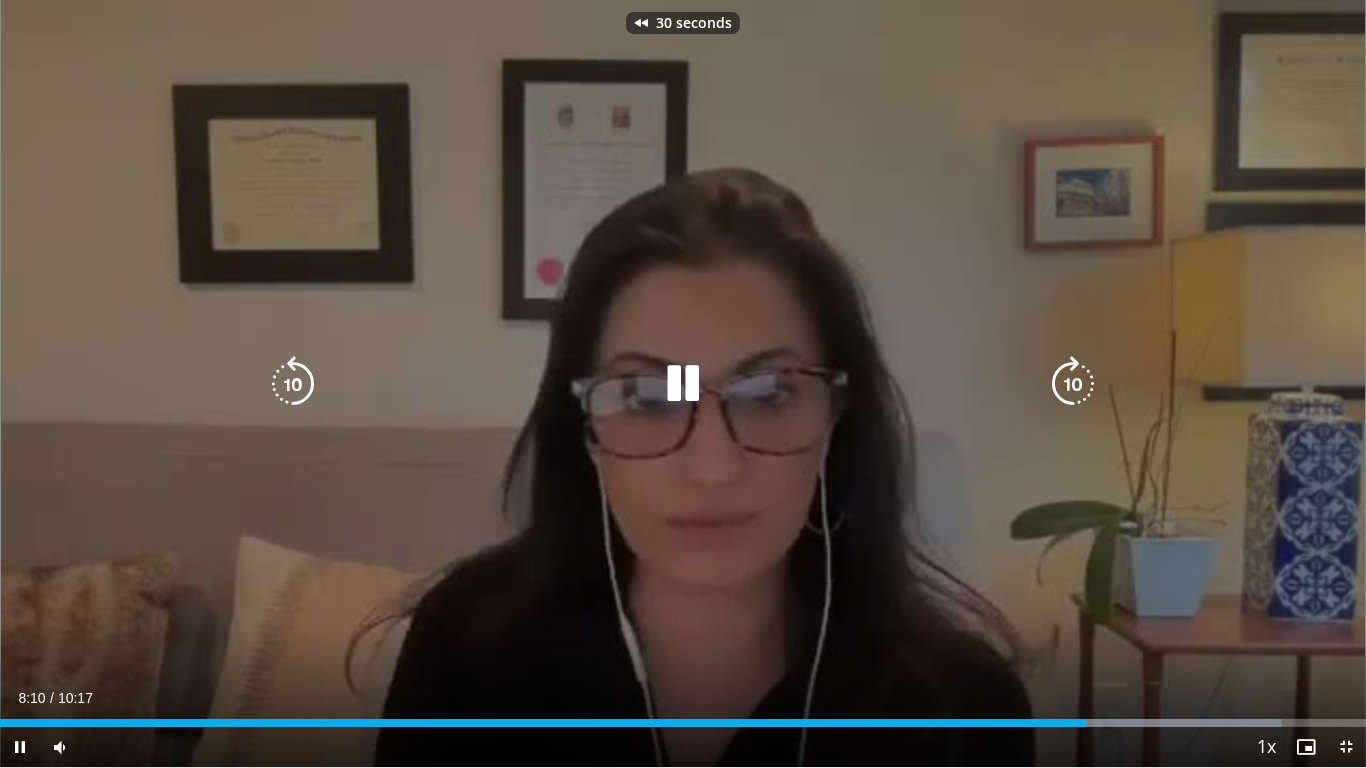 click at bounding box center (293, 384) 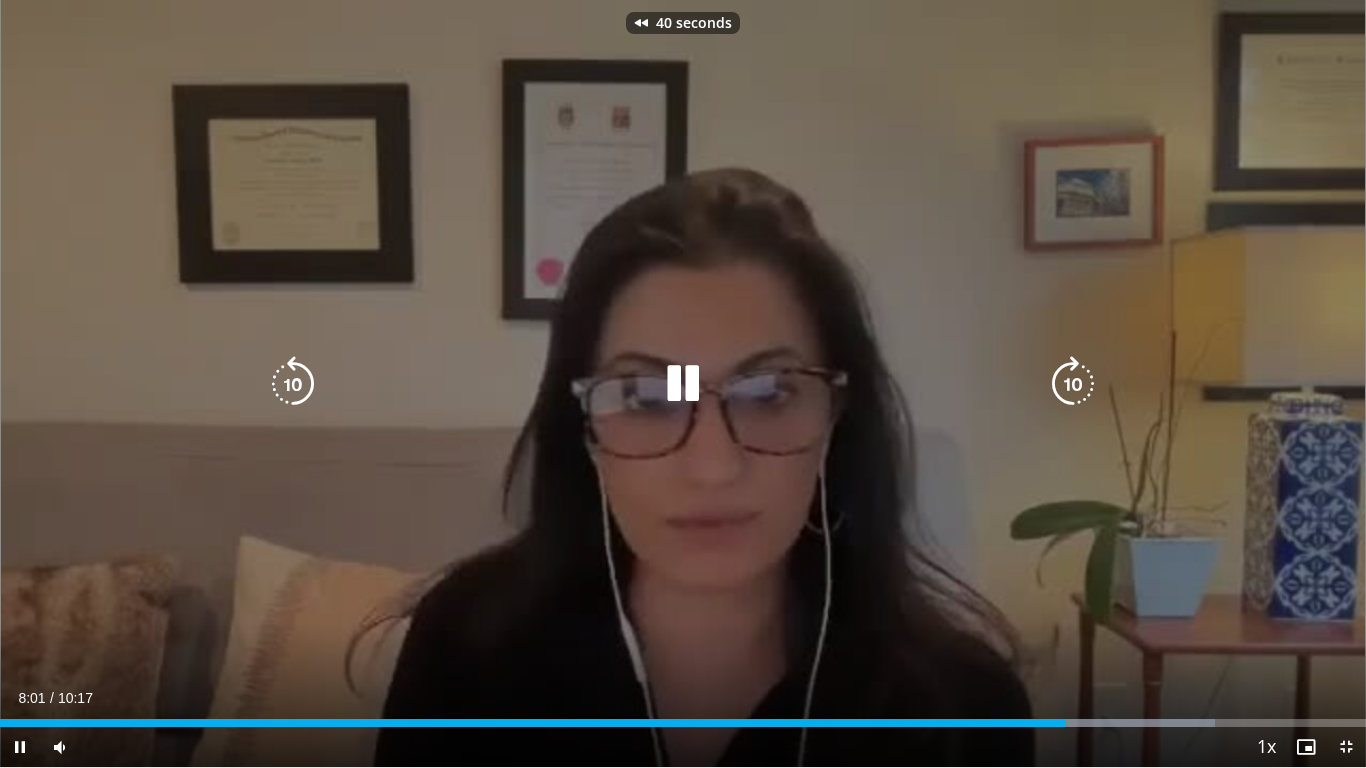 click at bounding box center (293, 384) 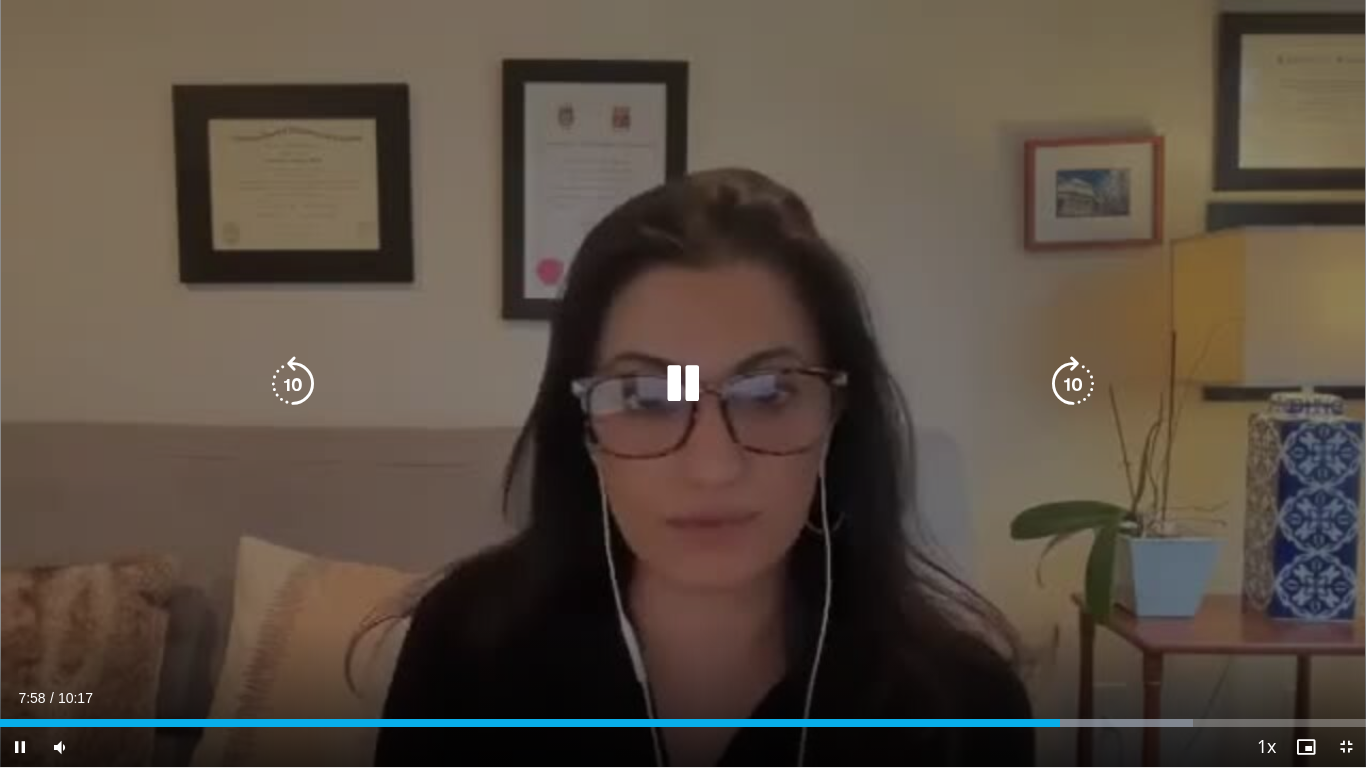 click at bounding box center (683, 384) 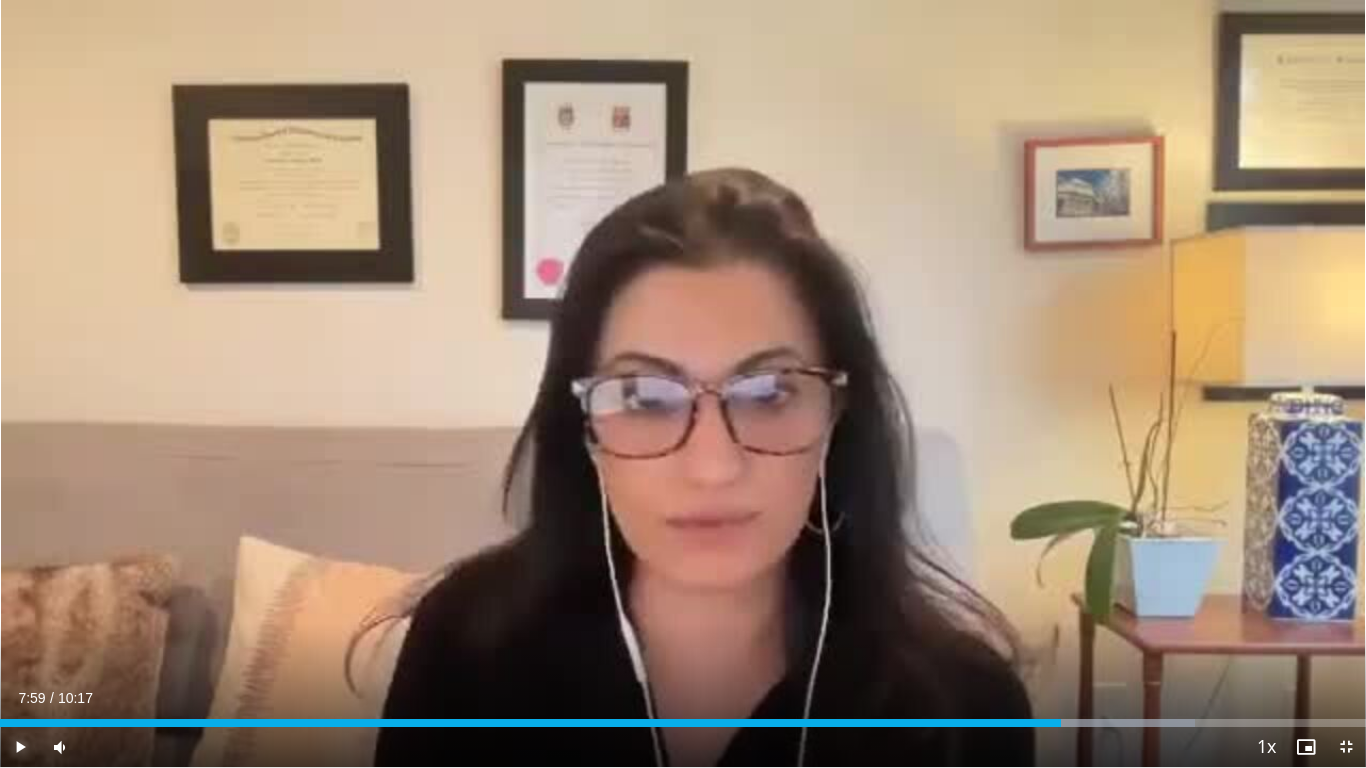 click at bounding box center (20, 747) 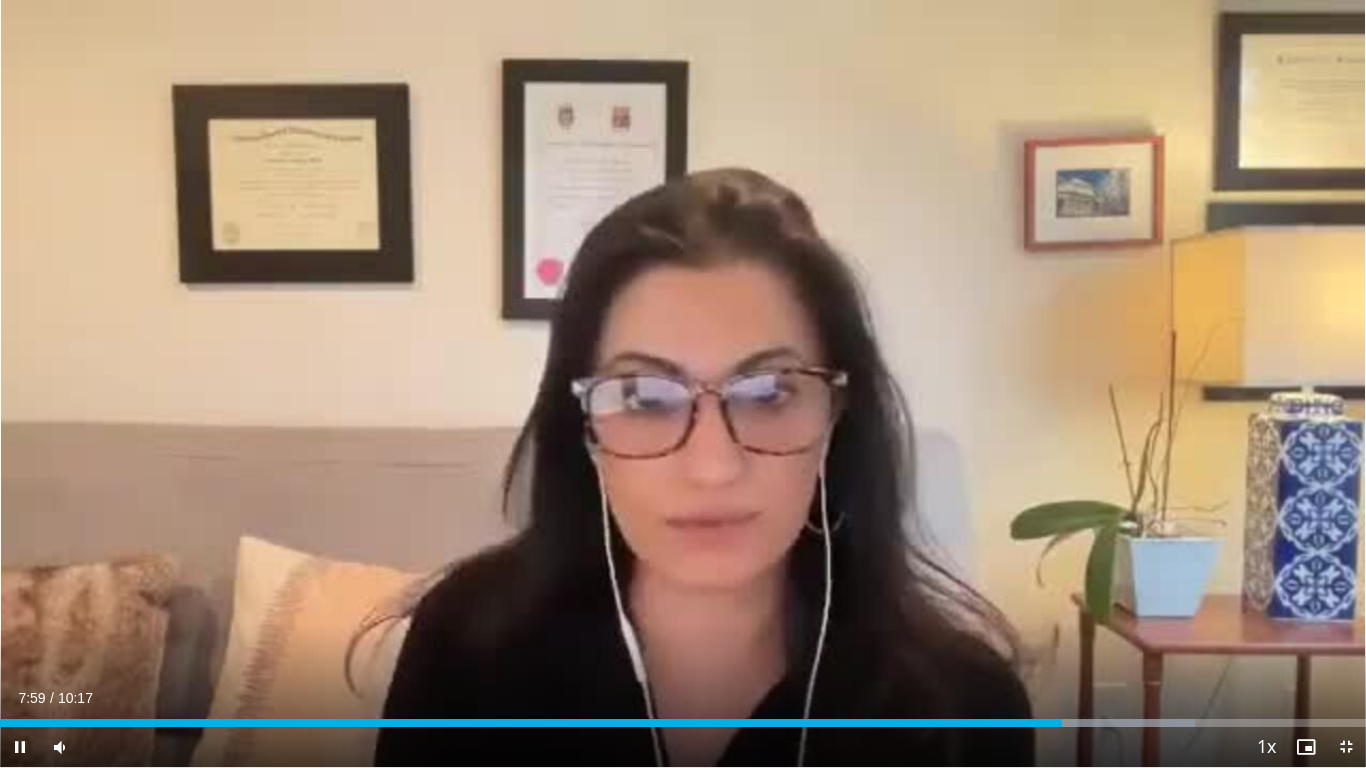 click on "**********" at bounding box center [683, 384] 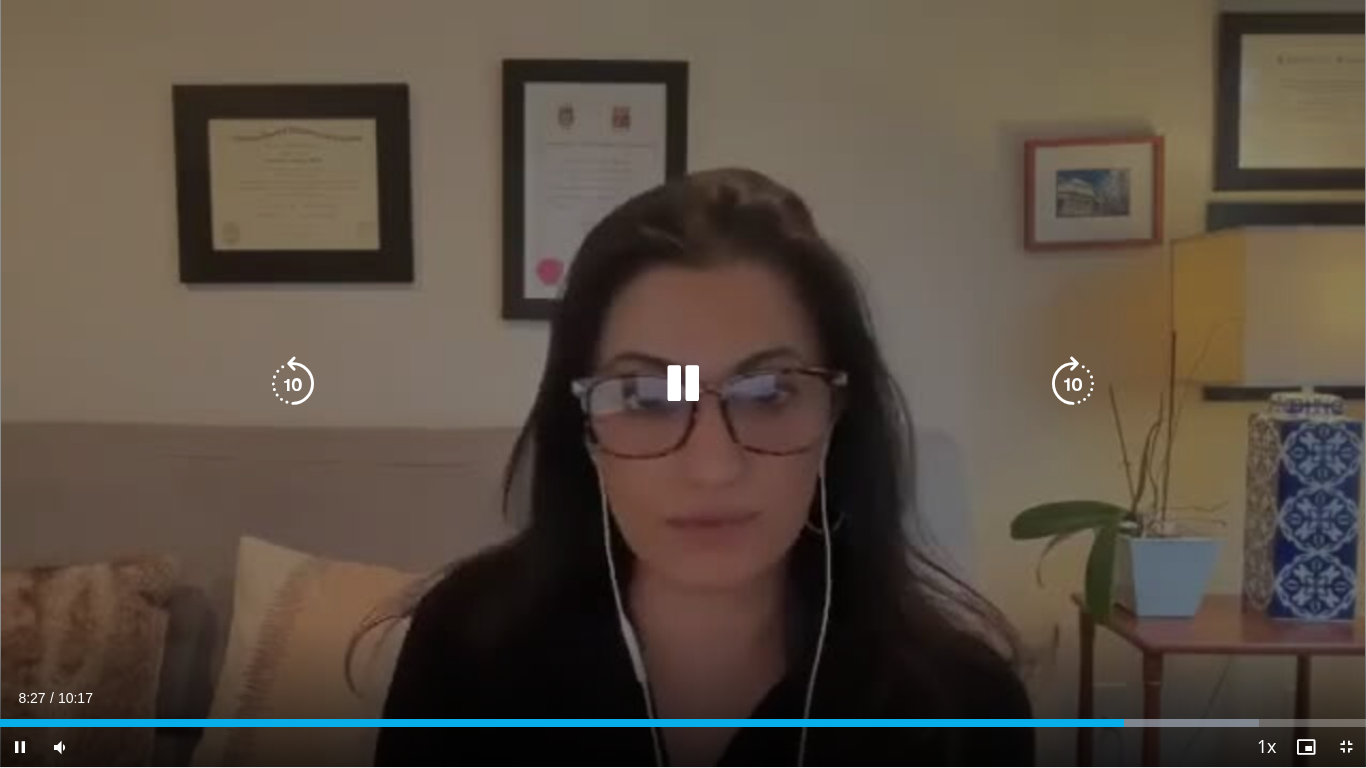 click at bounding box center [293, 384] 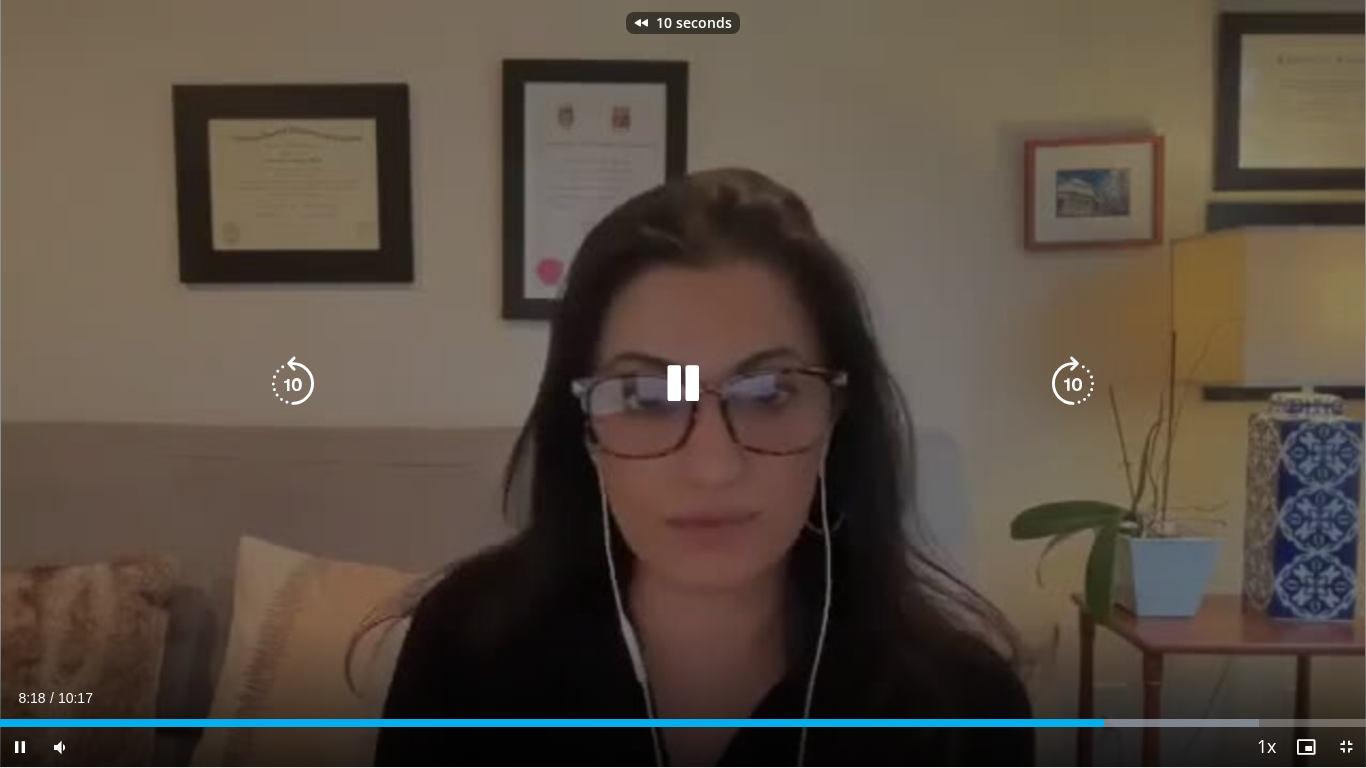 click at bounding box center (293, 384) 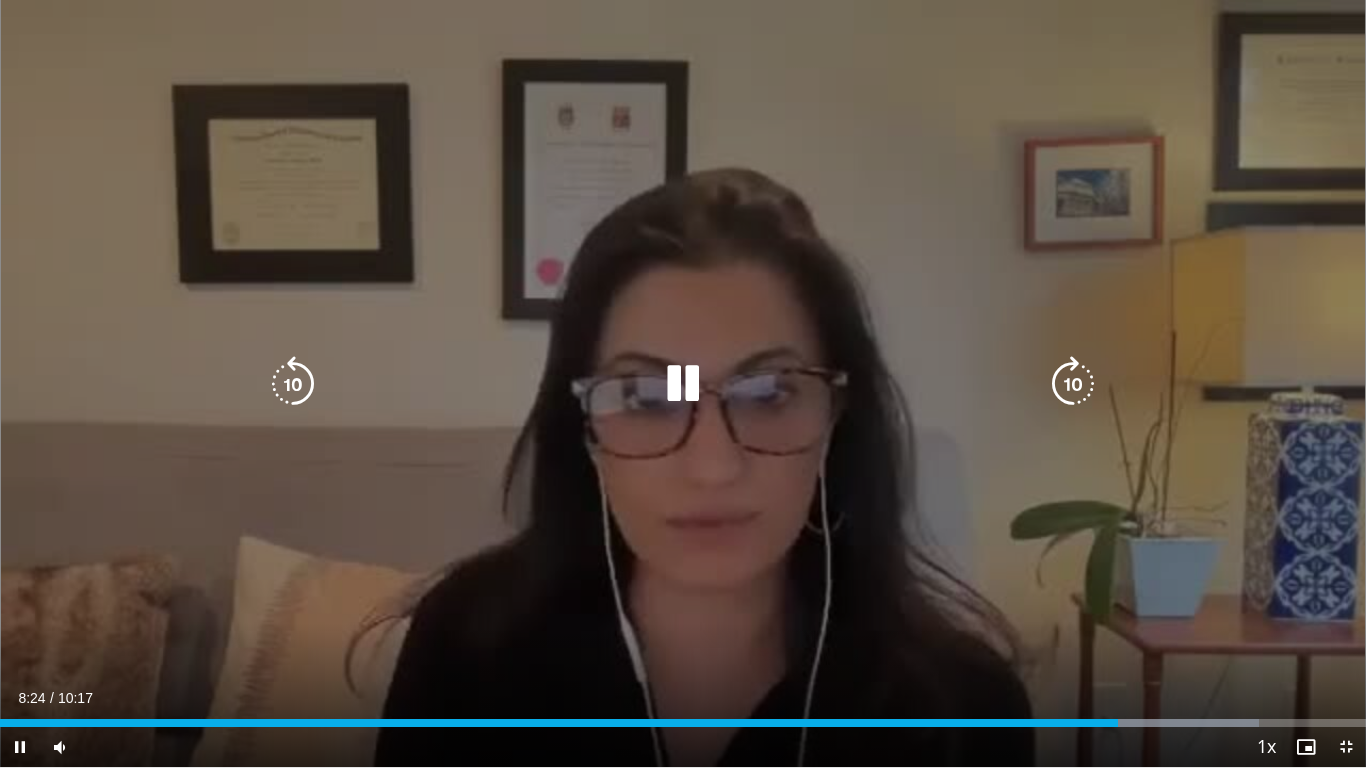 click at bounding box center [293, 384] 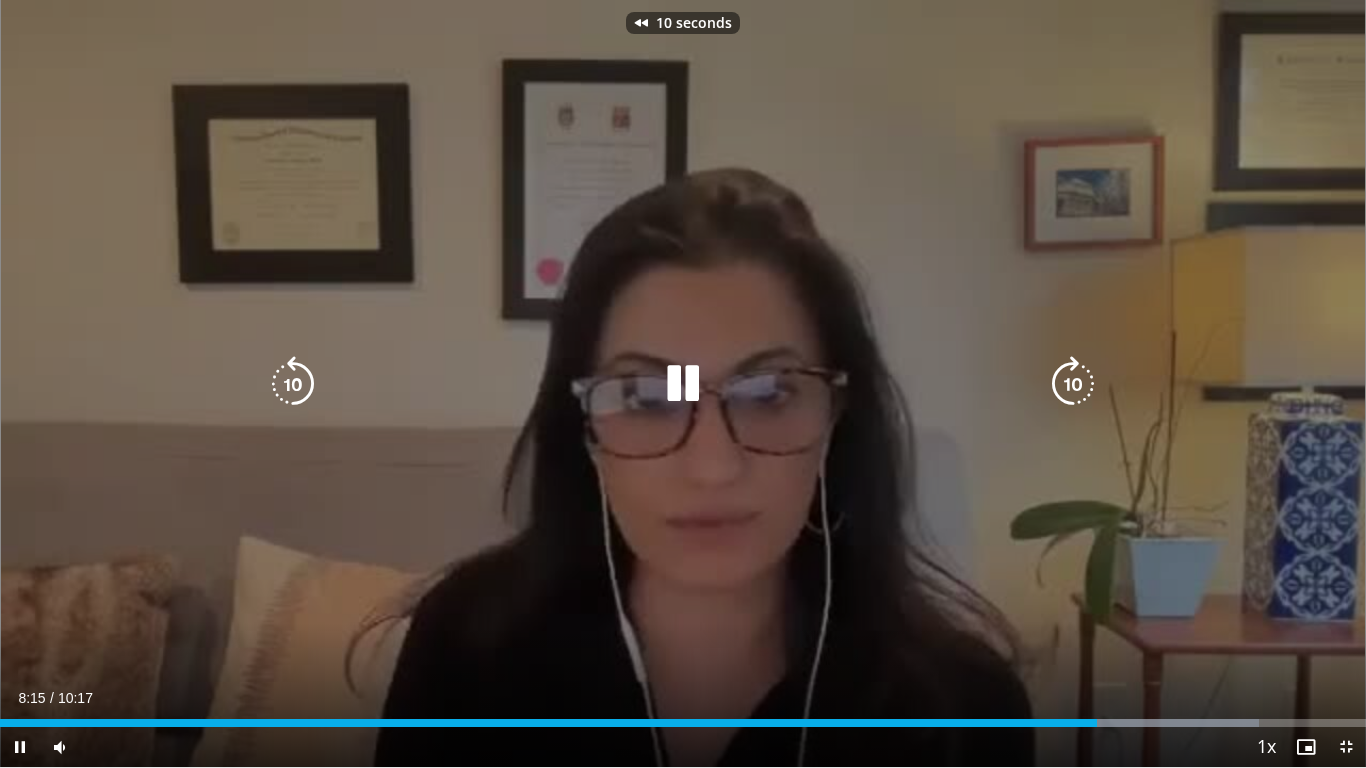 click at bounding box center (293, 384) 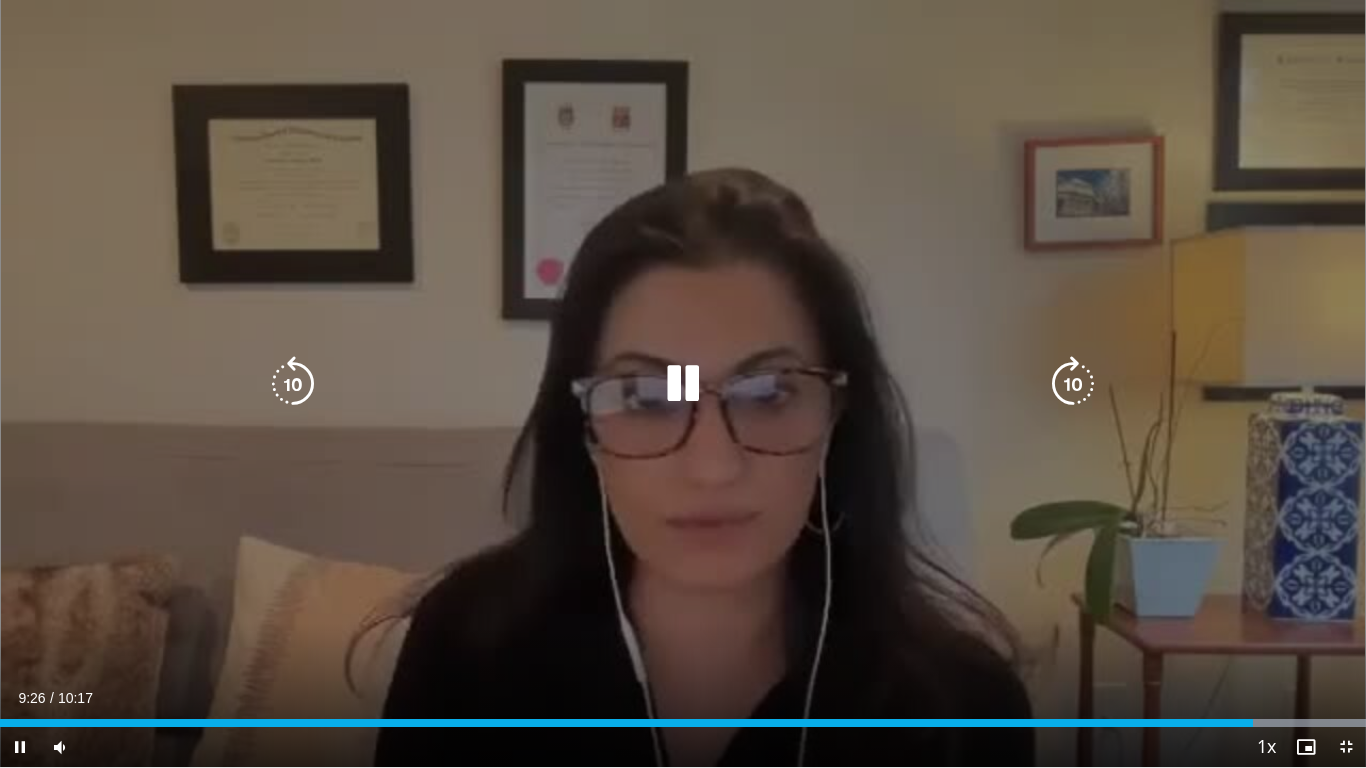 click at bounding box center [293, 384] 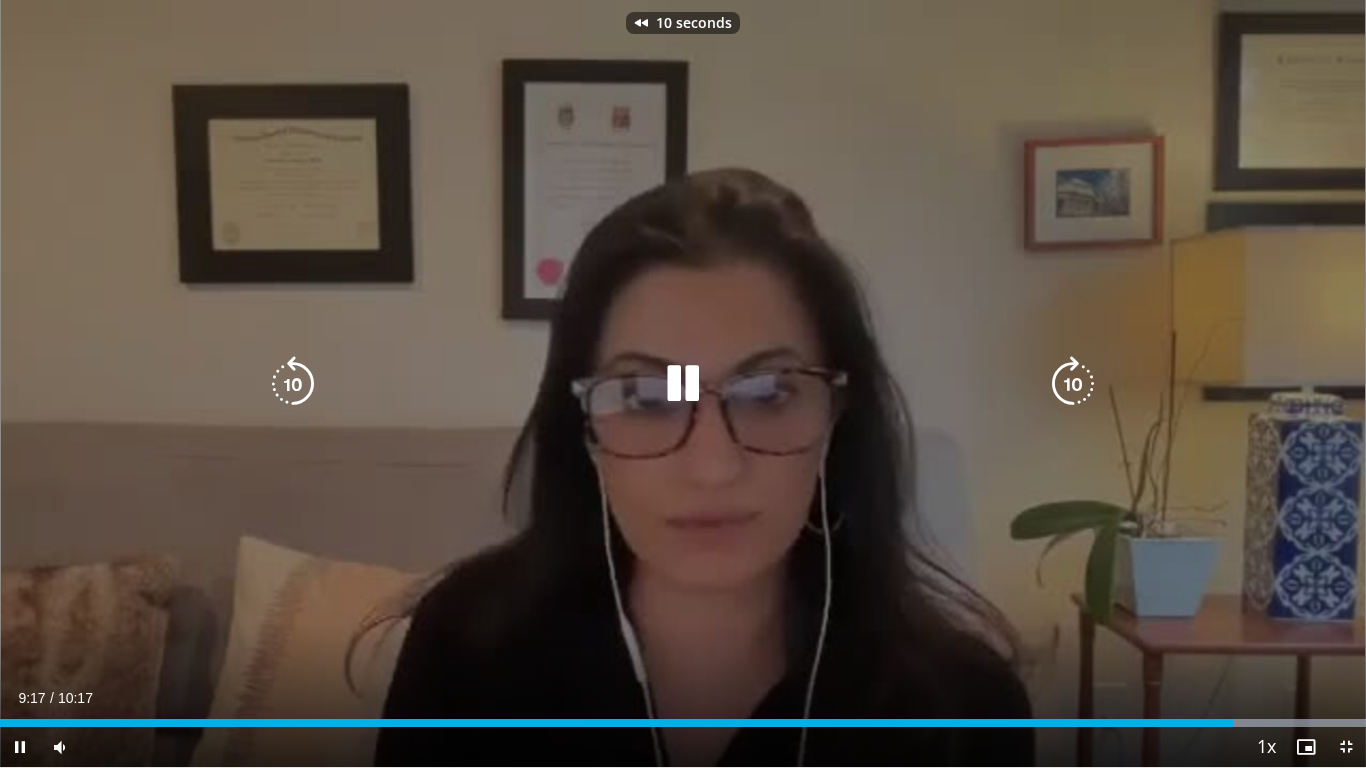 click at bounding box center (293, 384) 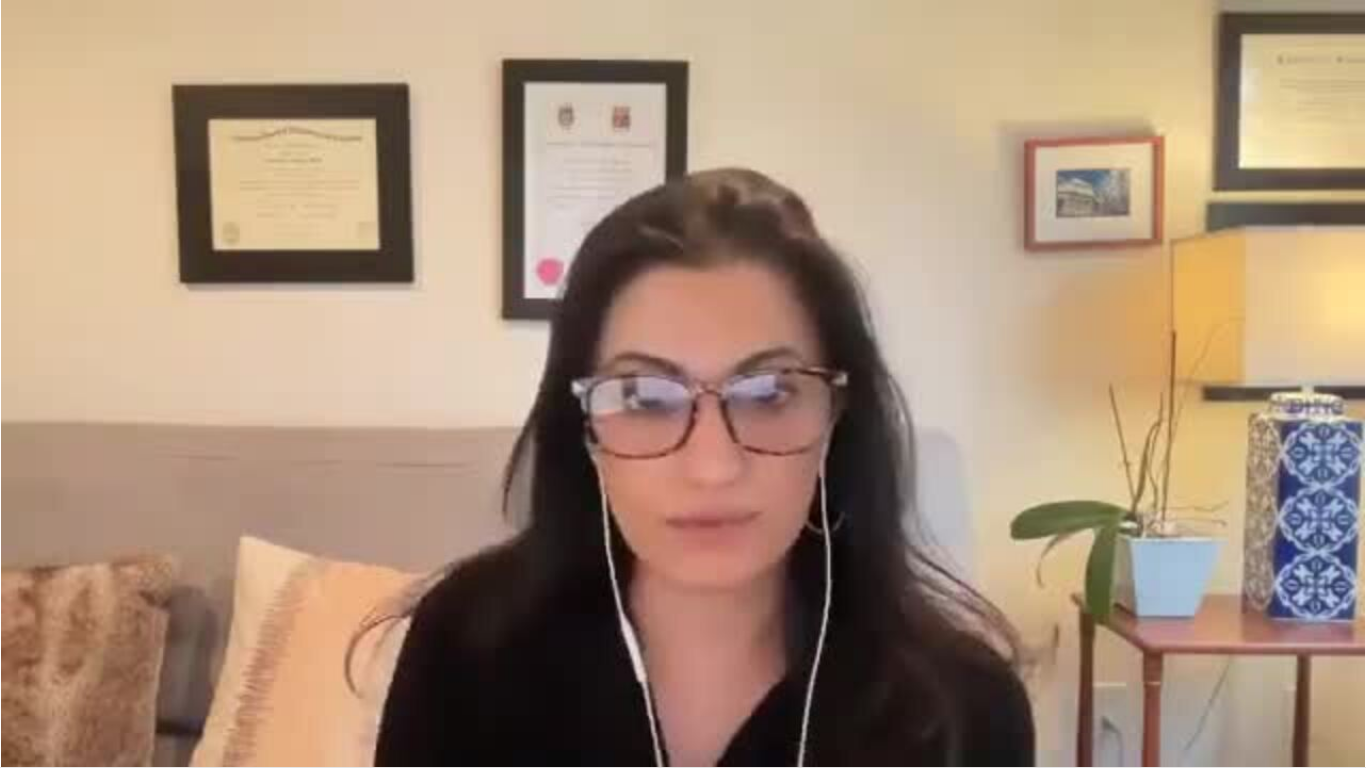 drag, startPoint x: 1347, startPoint y: 742, endPoint x: 954, endPoint y: 119, distance: 736.59894 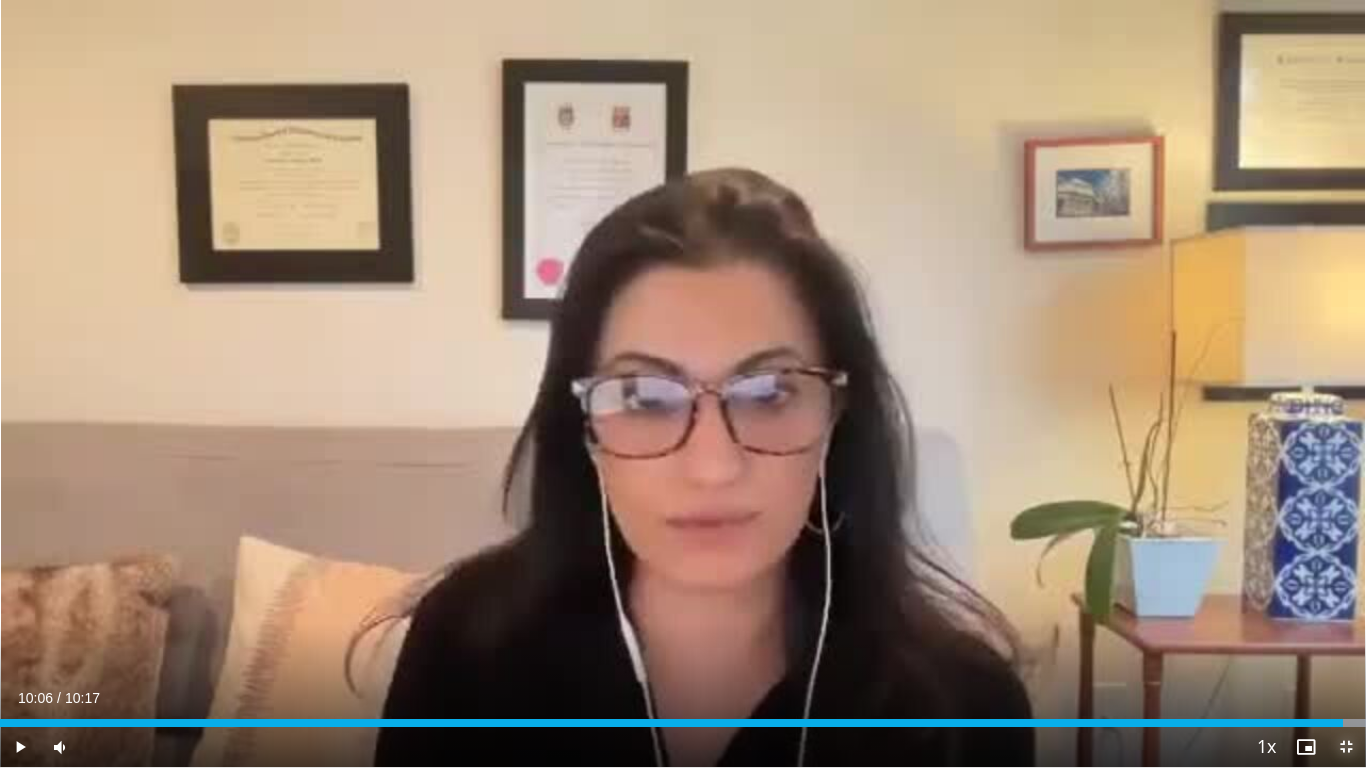 click at bounding box center [1346, 747] 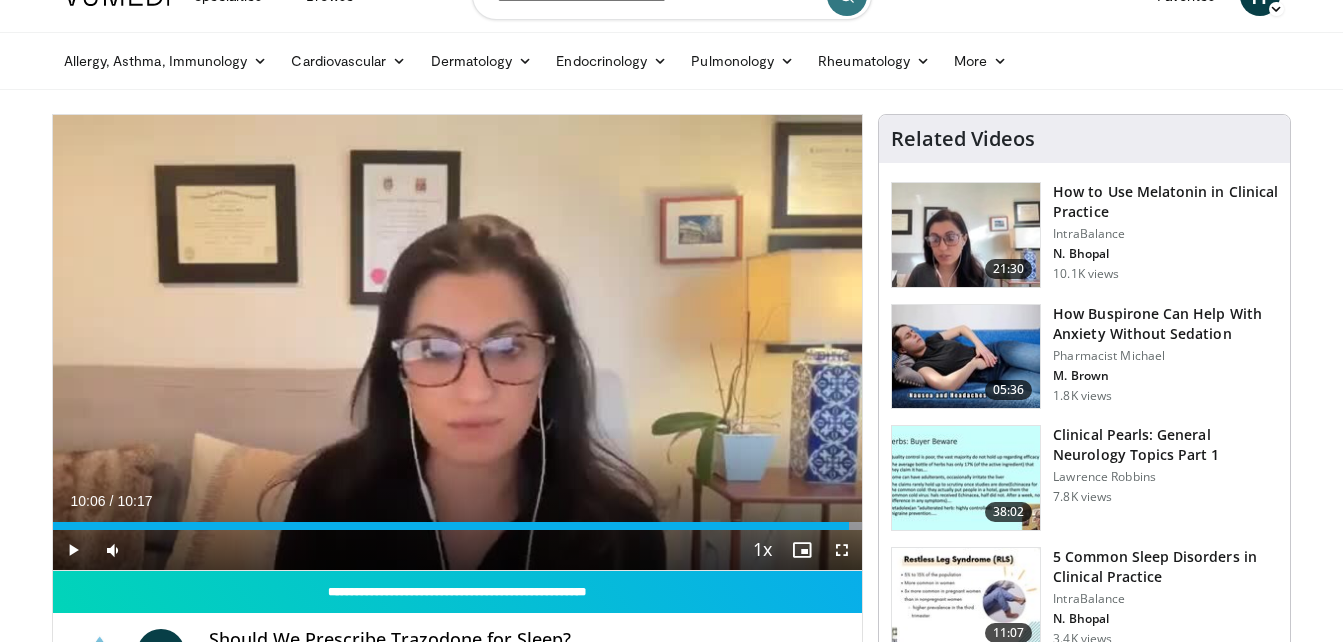 scroll, scrollTop: 200, scrollLeft: 0, axis: vertical 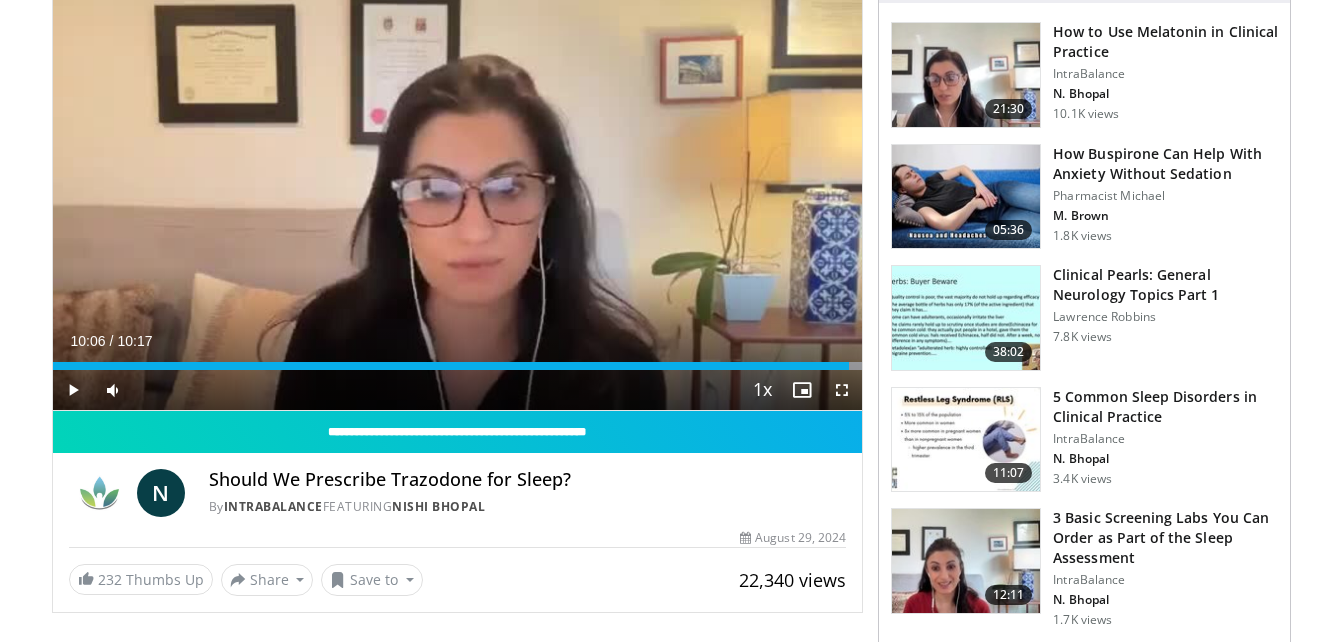 click on "How to Use Melatonin in Clinical Practice" at bounding box center (1165, 42) 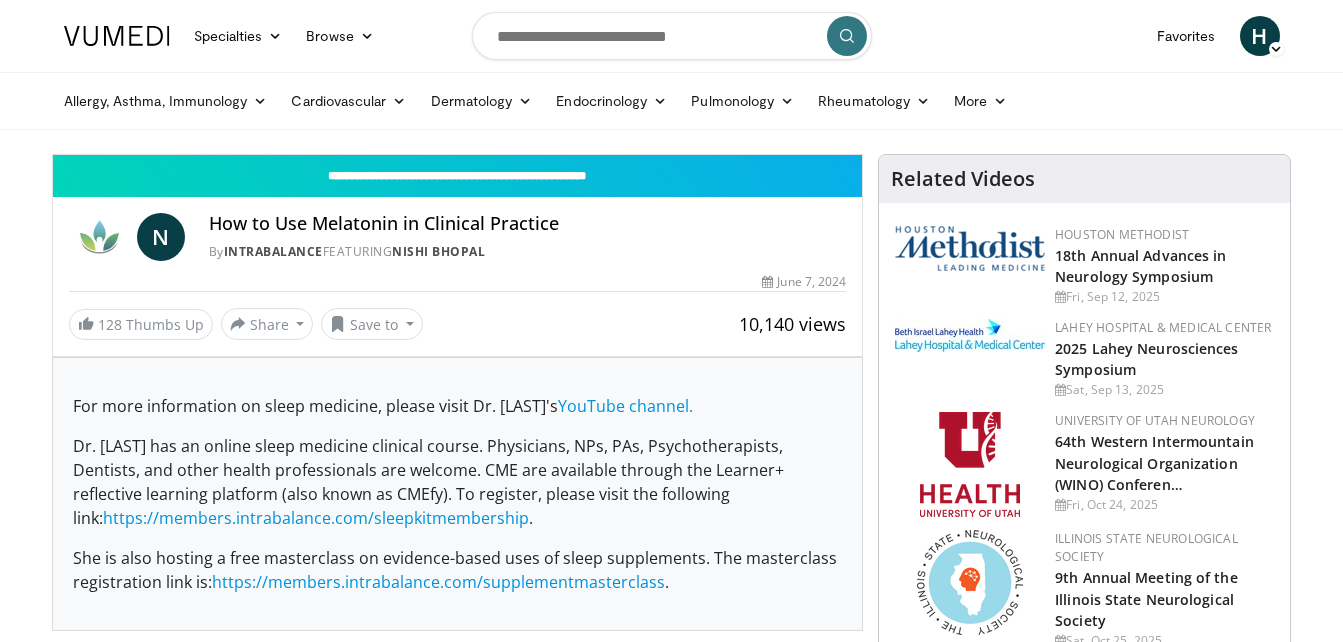 scroll, scrollTop: 0, scrollLeft: 0, axis: both 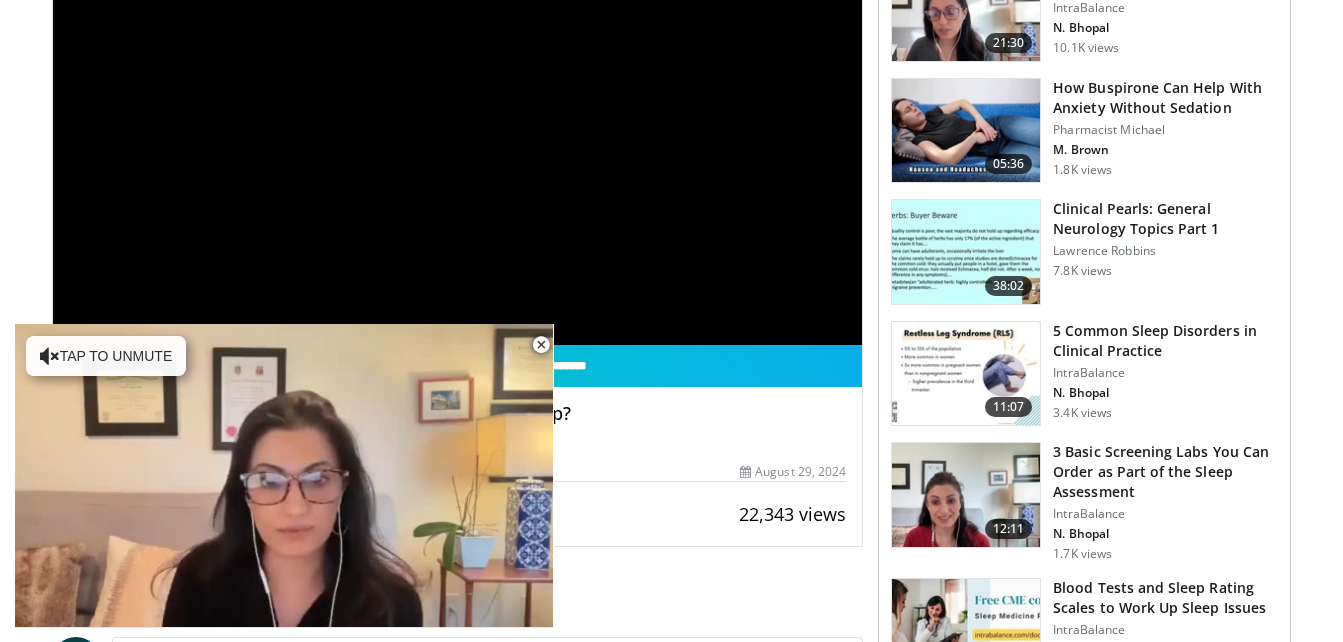 click on "3 Basic Screening Labs You Can Order as Part of the Sleep Assessment" at bounding box center (1165, 472) 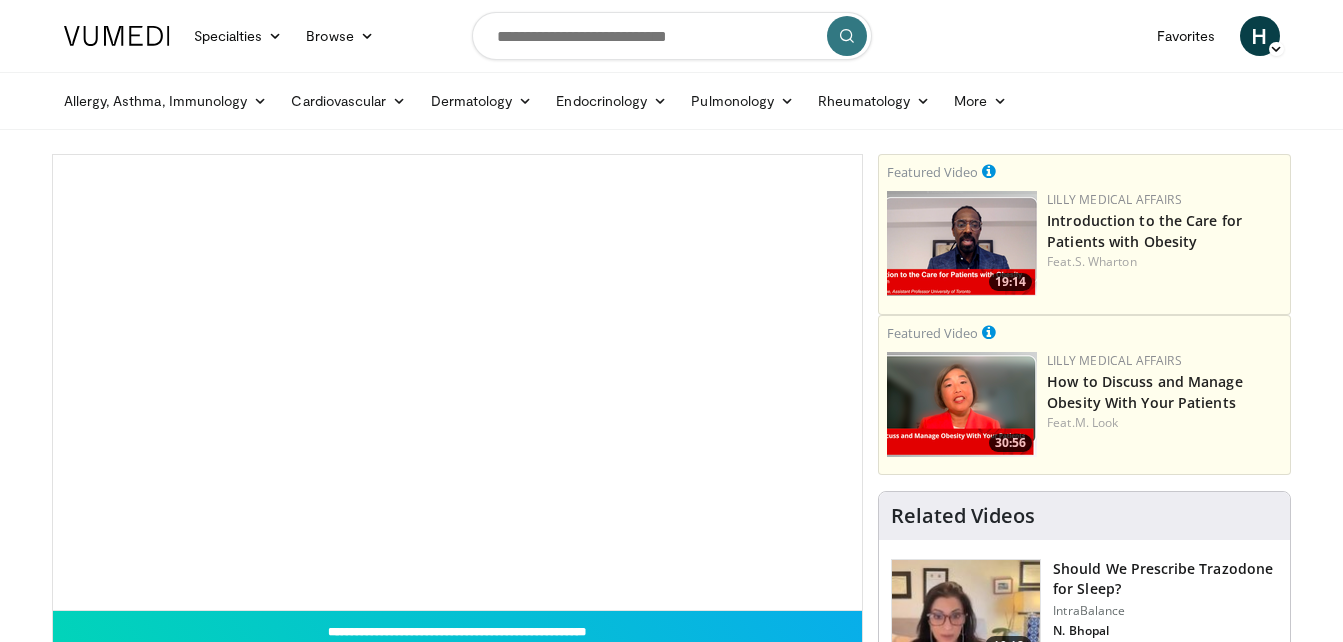 scroll, scrollTop: 0, scrollLeft: 0, axis: both 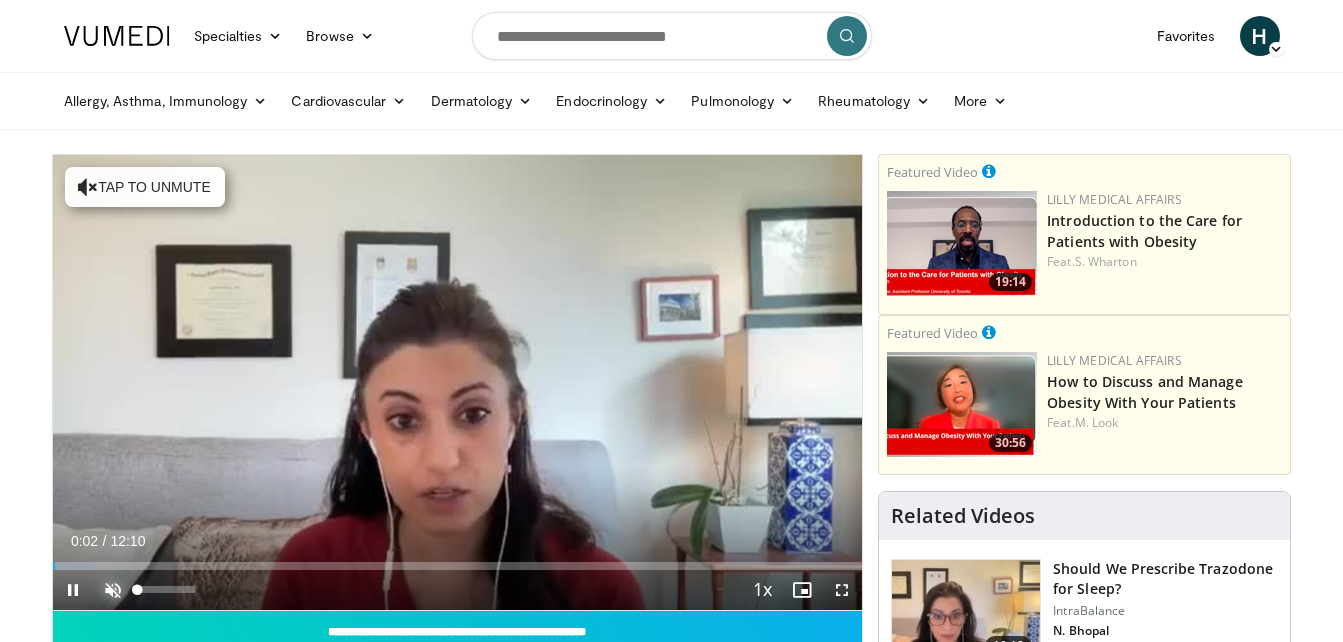 click at bounding box center (113, 590) 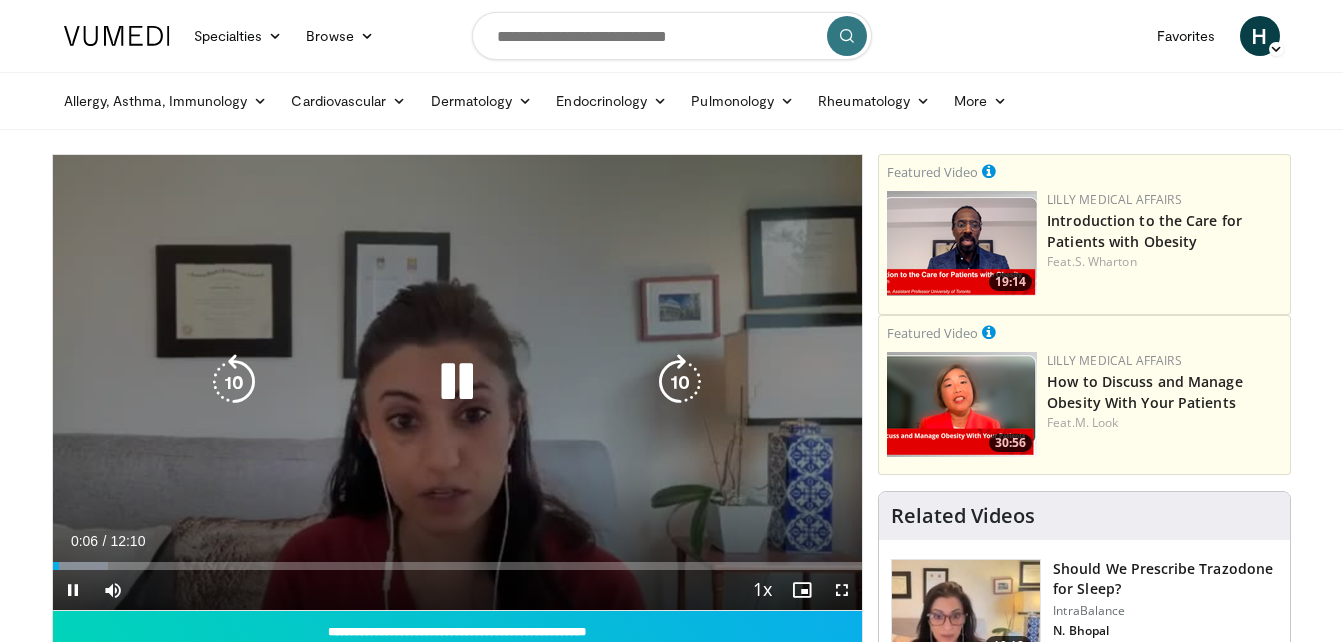 click at bounding box center [680, 382] 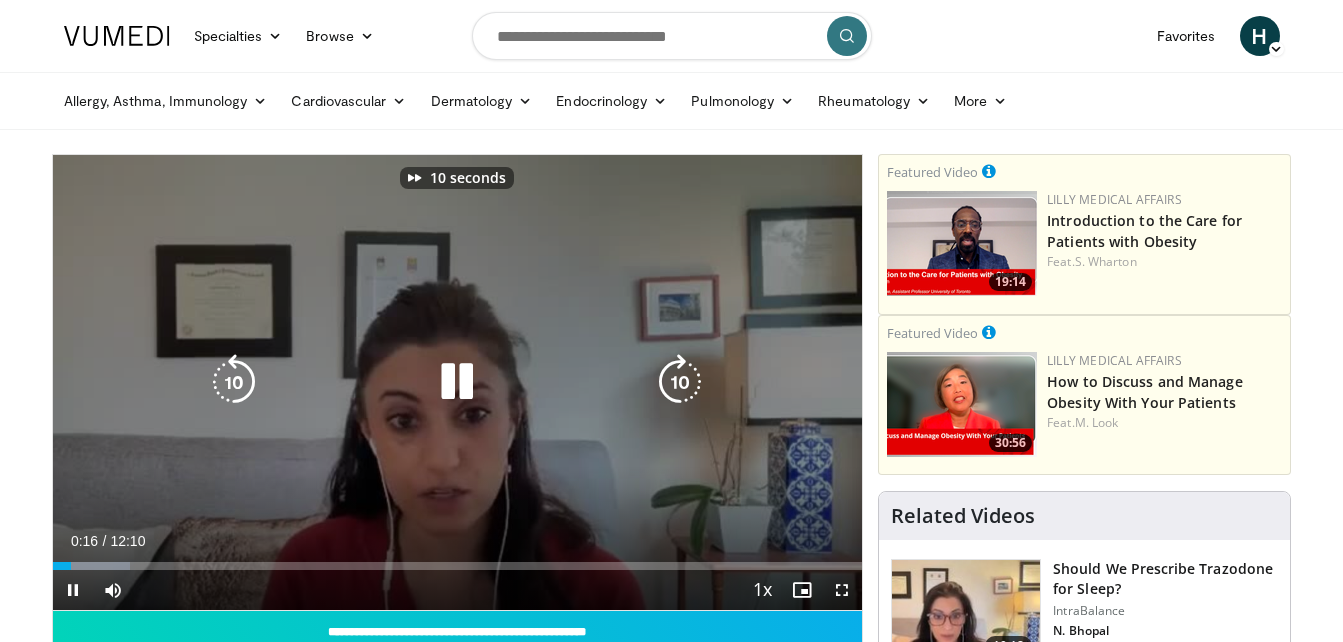 click at bounding box center (680, 382) 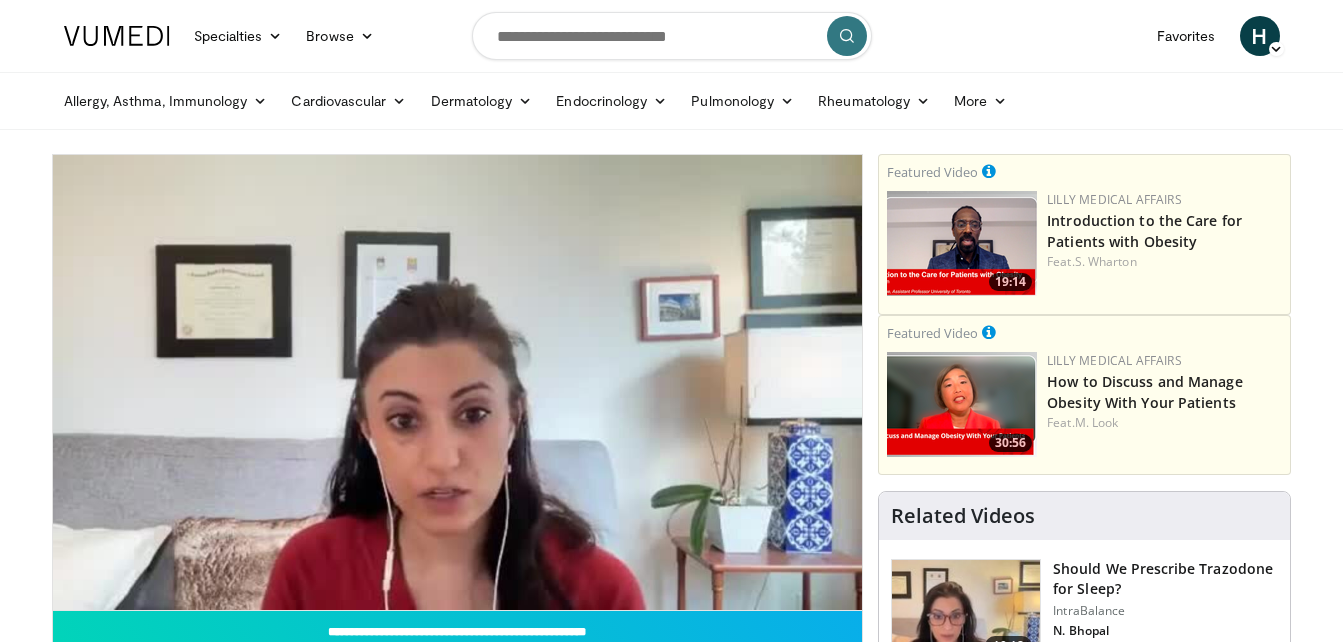 click on "20 seconds
Tap to unmute" at bounding box center [458, 382] 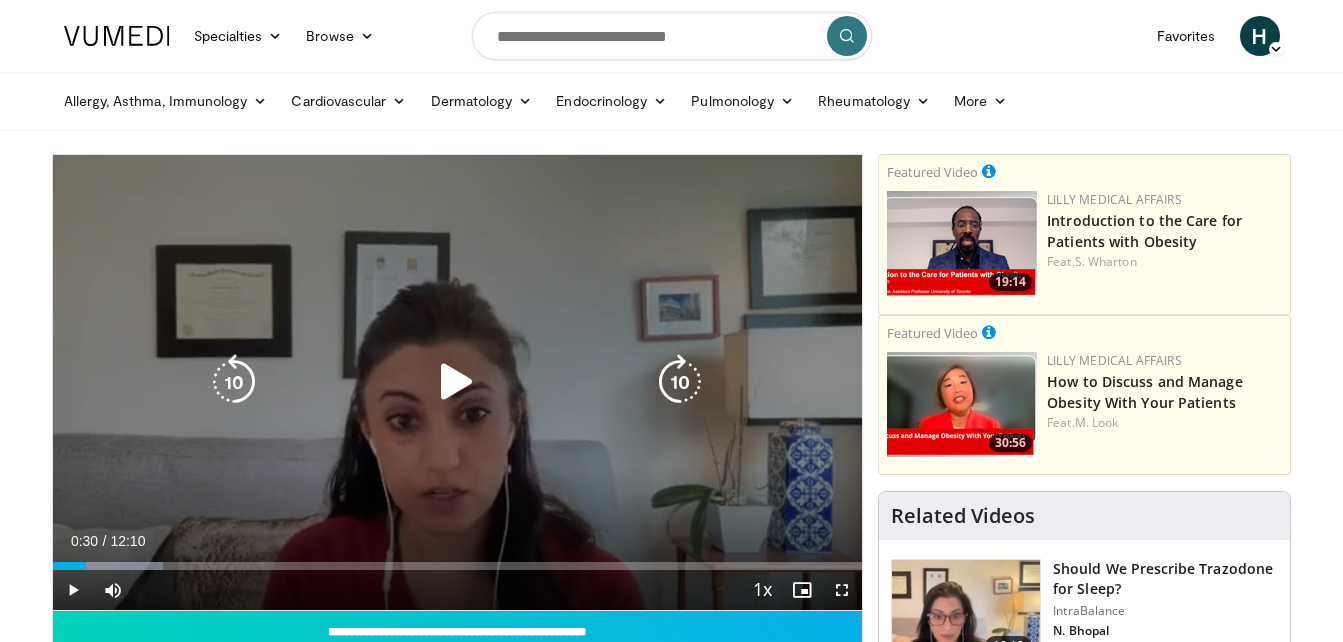 click at bounding box center (680, 382) 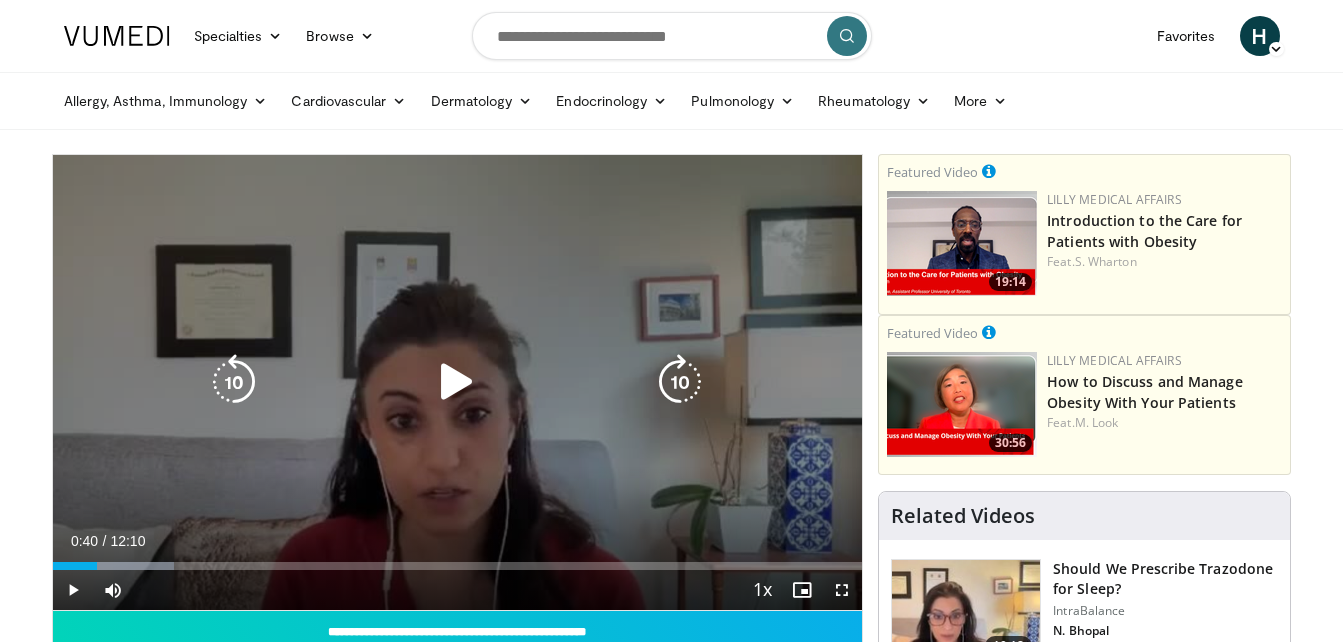 click at bounding box center (457, 382) 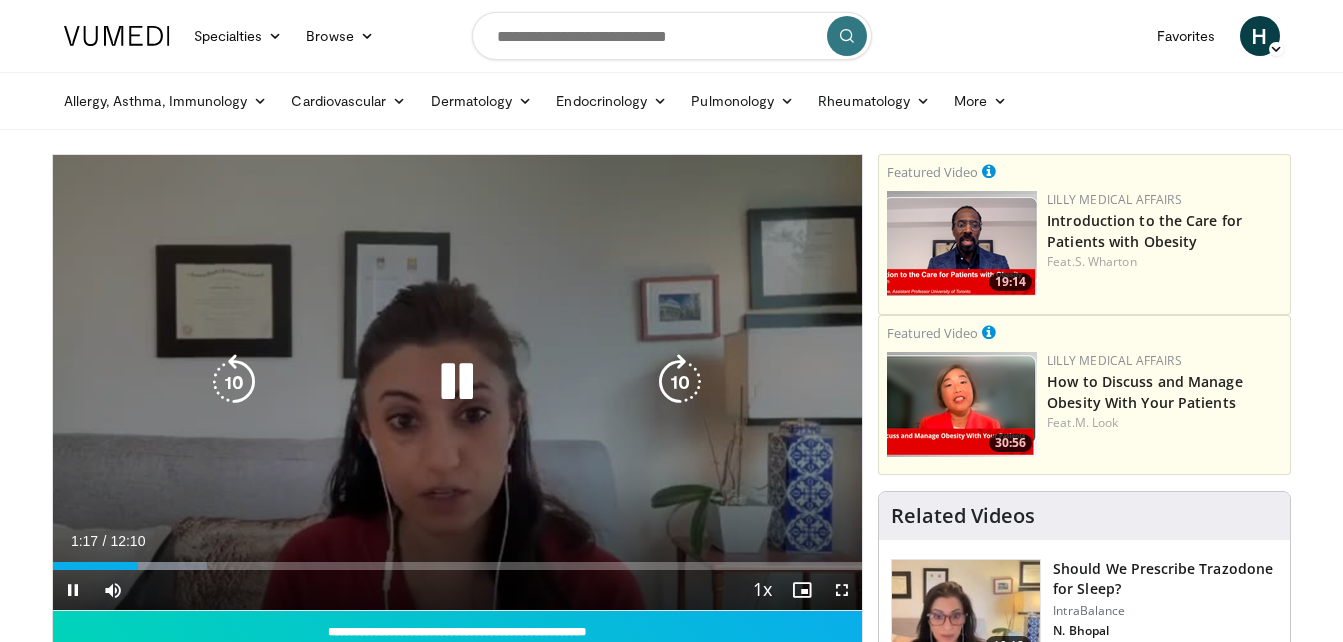 click at bounding box center (680, 382) 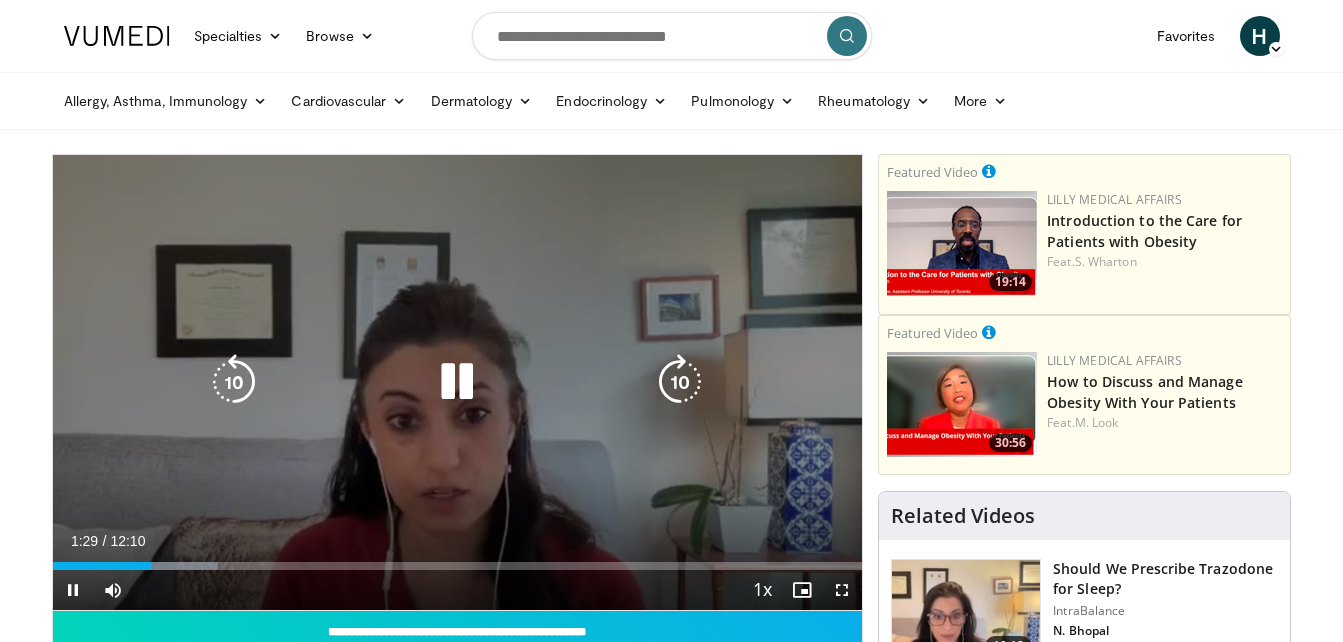 click at bounding box center [680, 382] 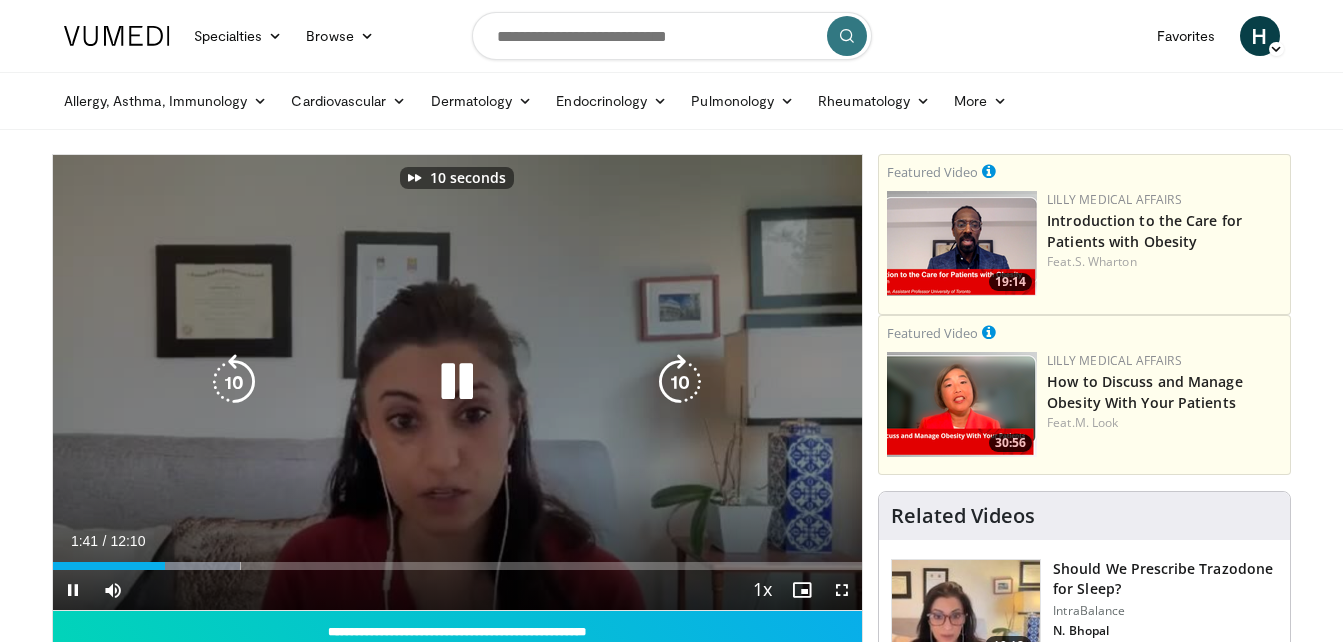 click at bounding box center [680, 382] 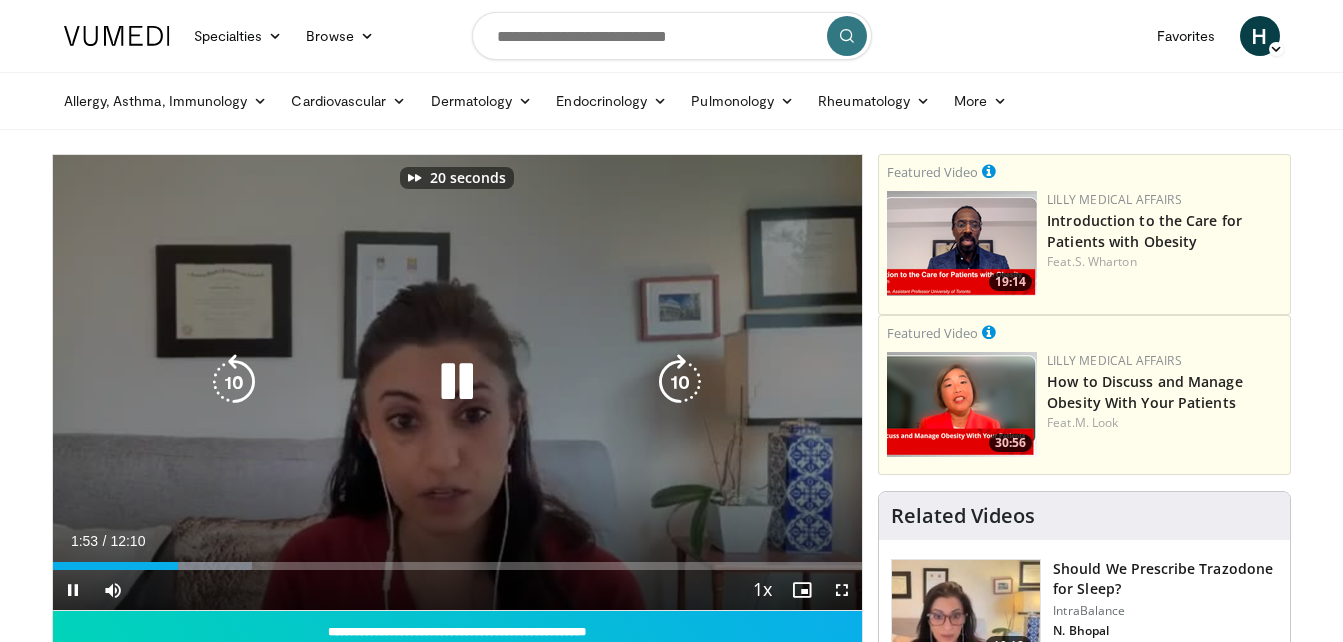 click at bounding box center (680, 382) 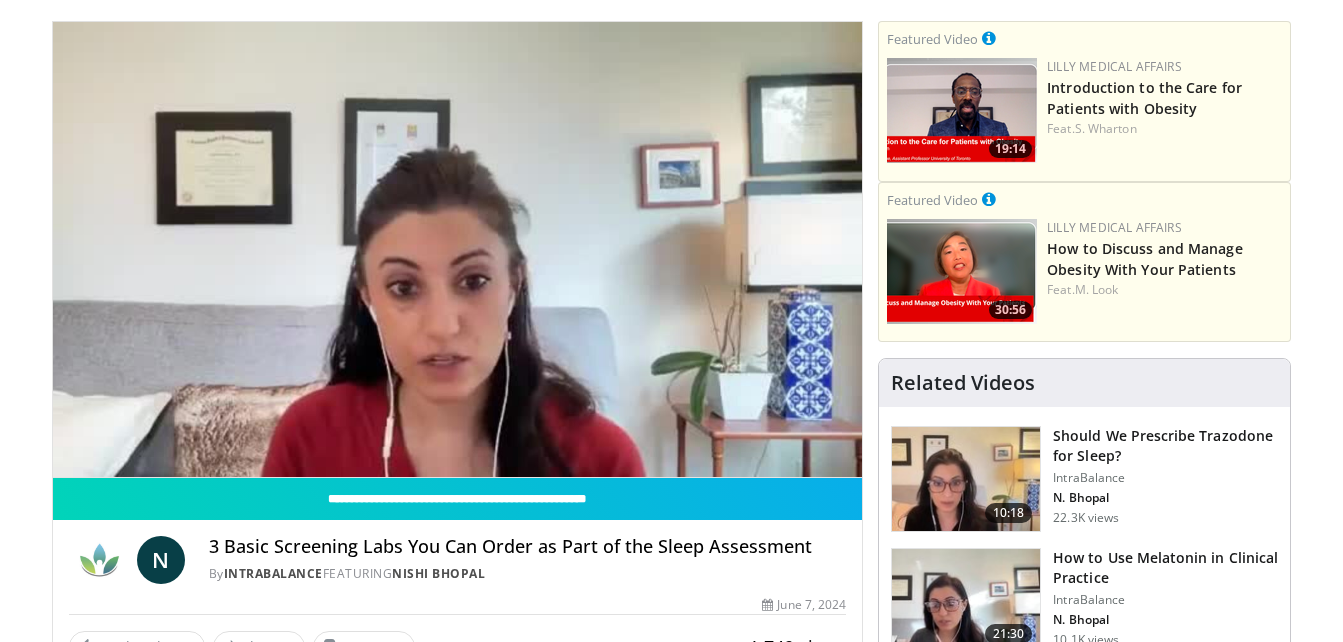 scroll, scrollTop: 173, scrollLeft: 0, axis: vertical 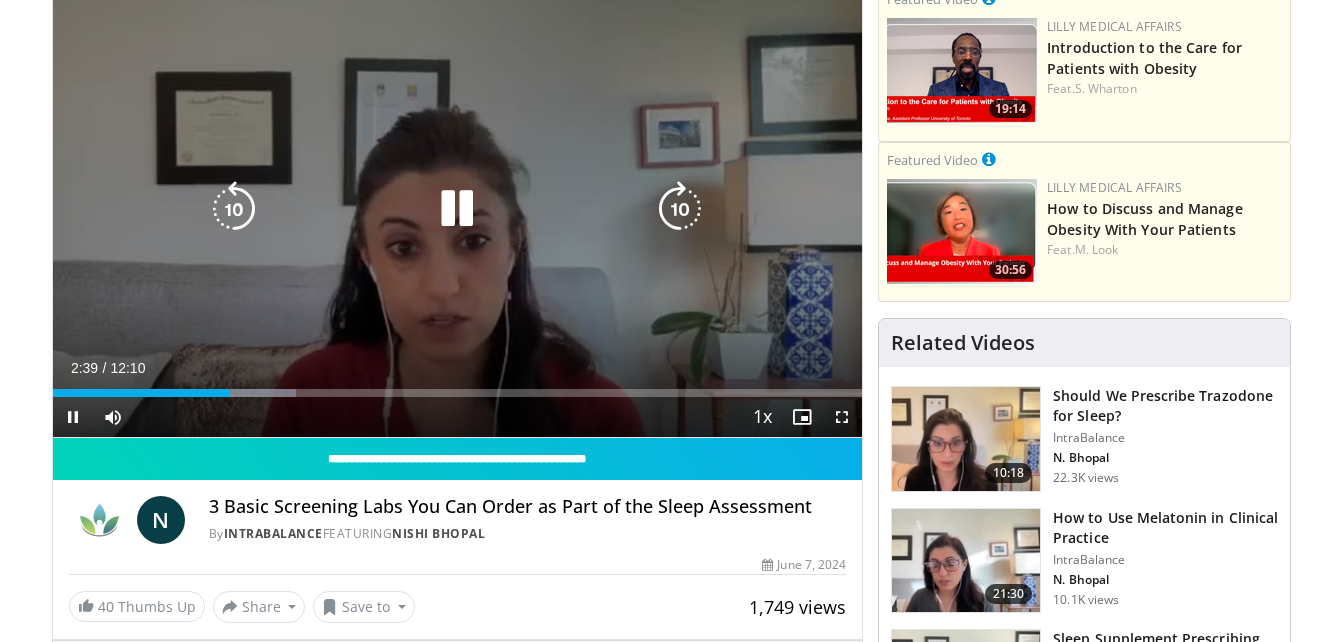 click at bounding box center [680, 209] 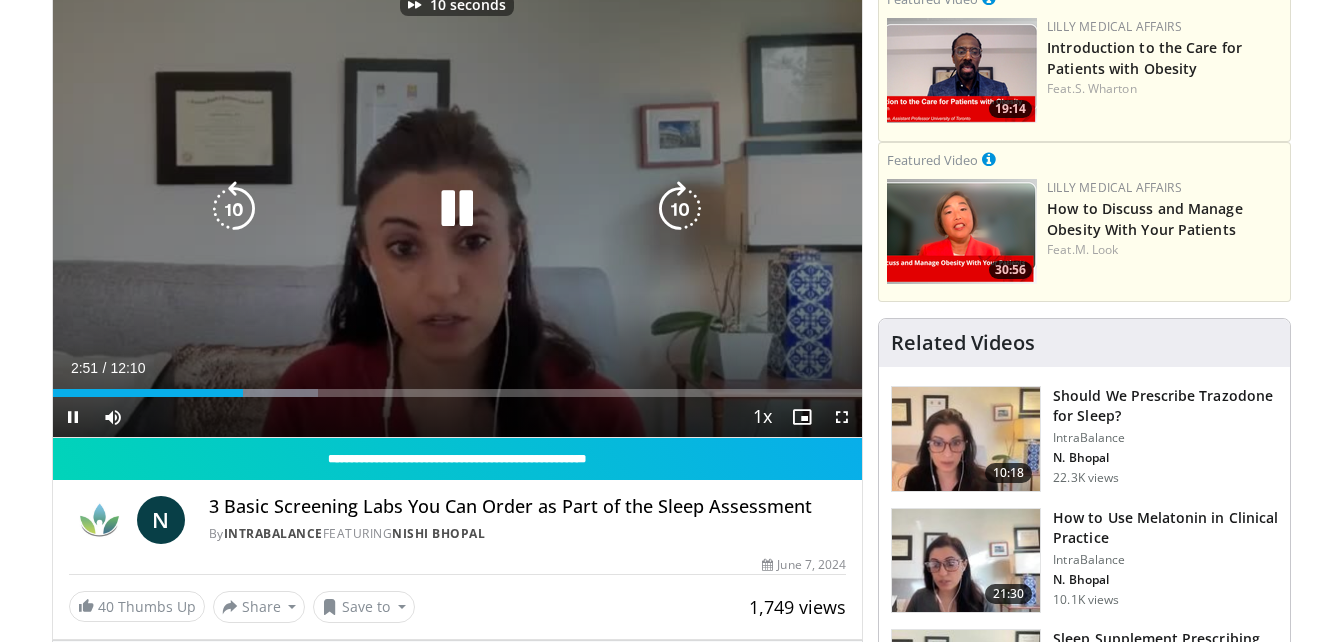 click at bounding box center [680, 209] 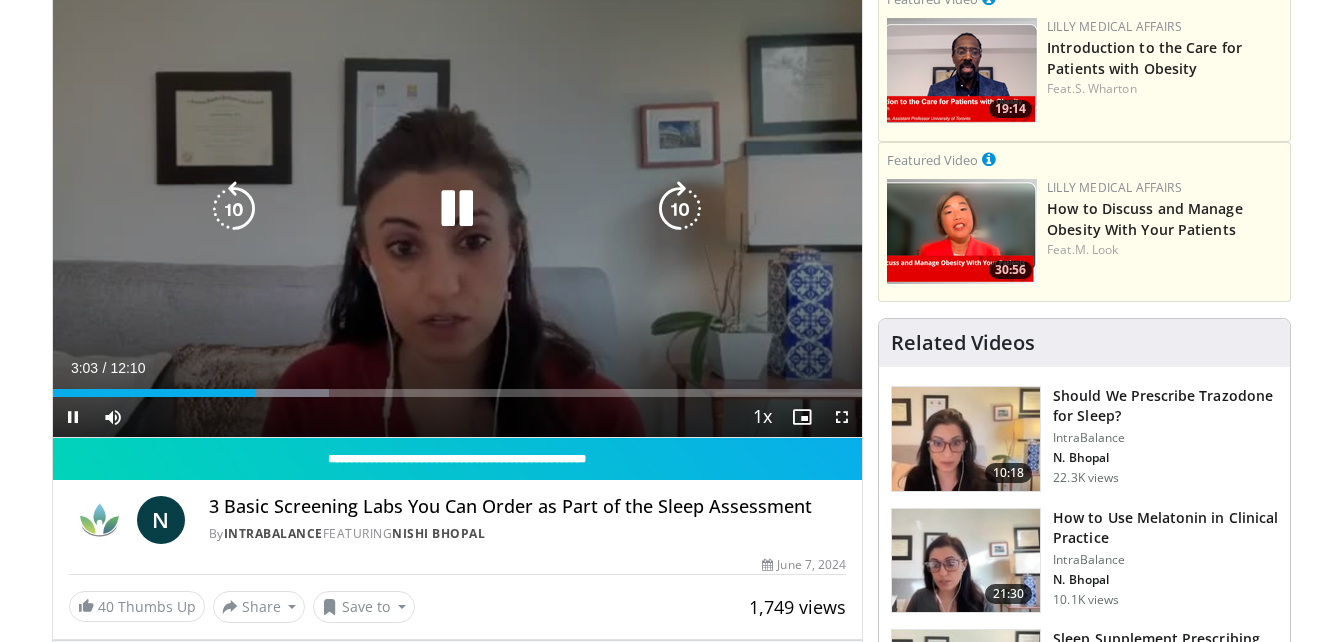 click at bounding box center (680, 209) 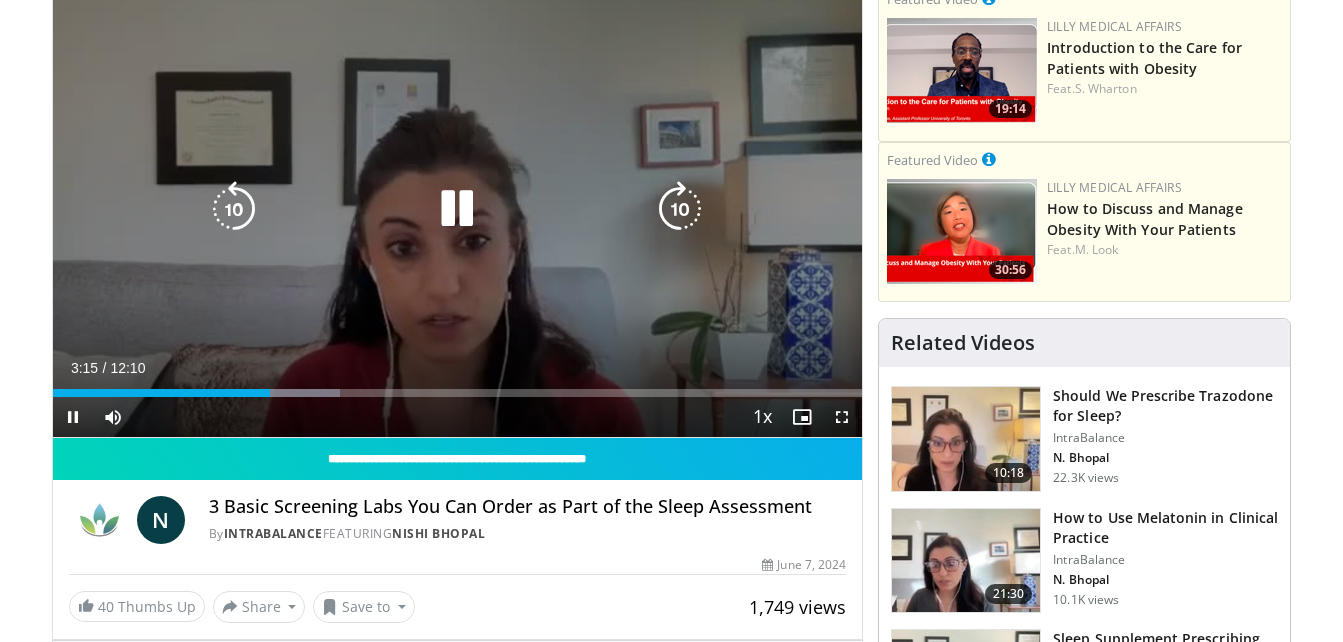 click at bounding box center [680, 209] 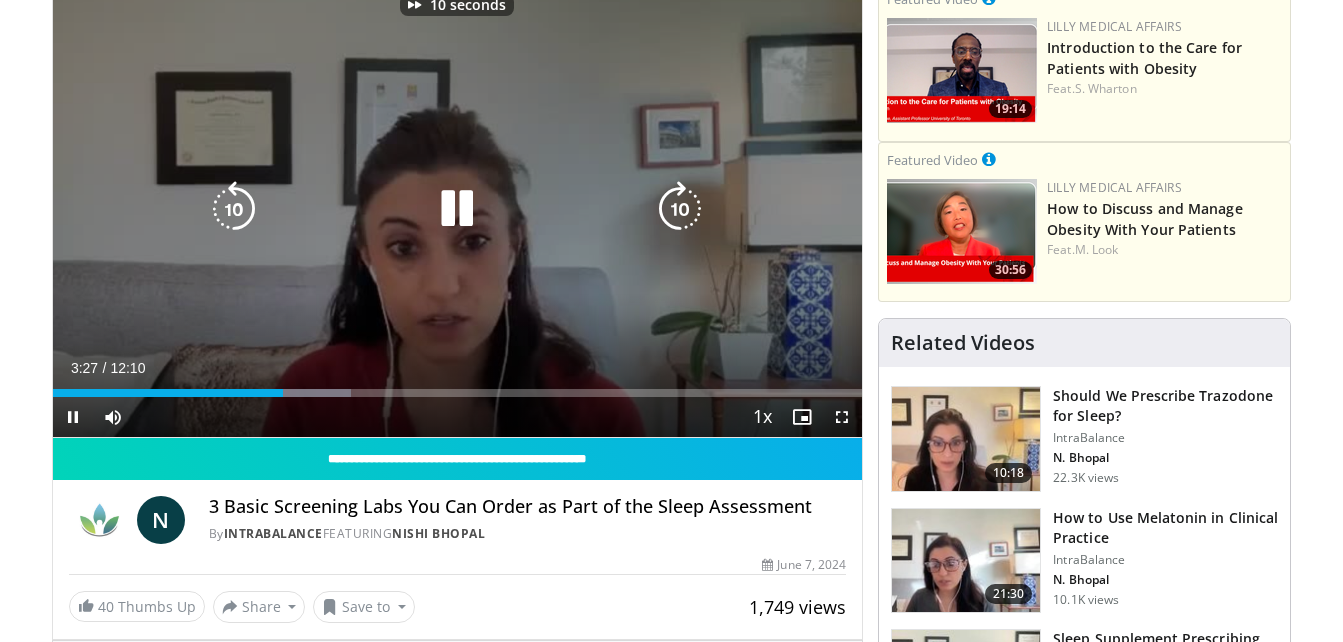 click at bounding box center [680, 209] 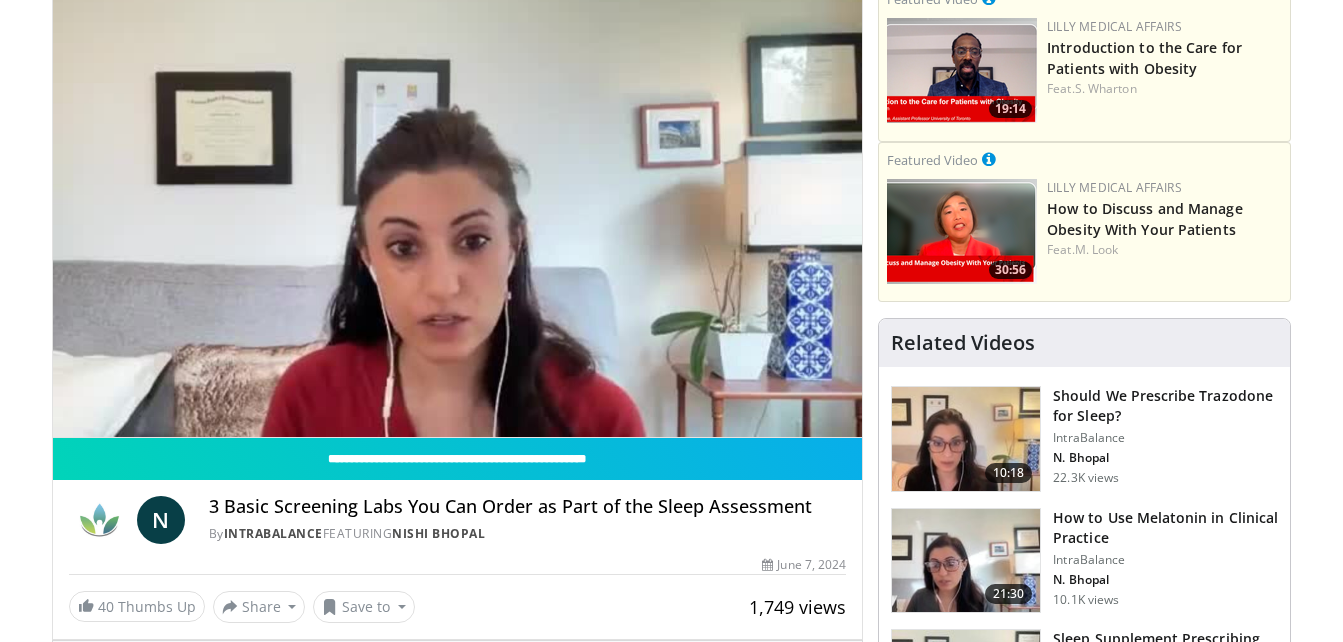 click on "20 seconds
Tap to unmute" at bounding box center [458, 209] 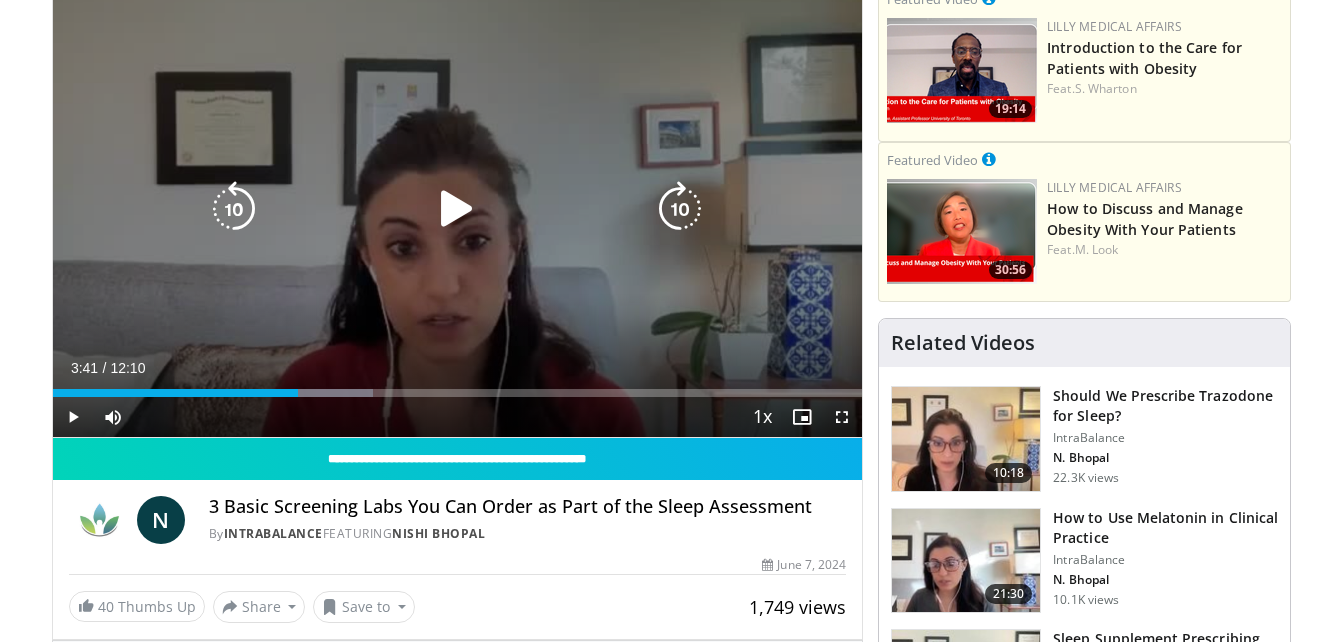 click at bounding box center (457, 209) 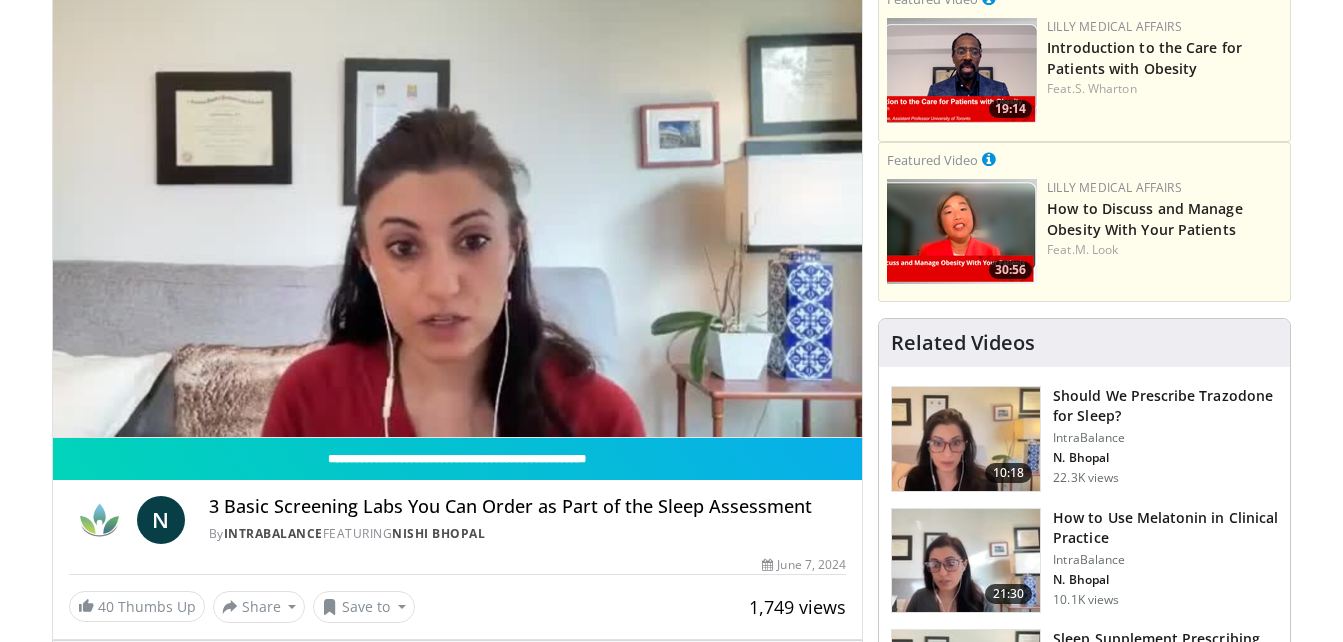 scroll, scrollTop: 175, scrollLeft: 0, axis: vertical 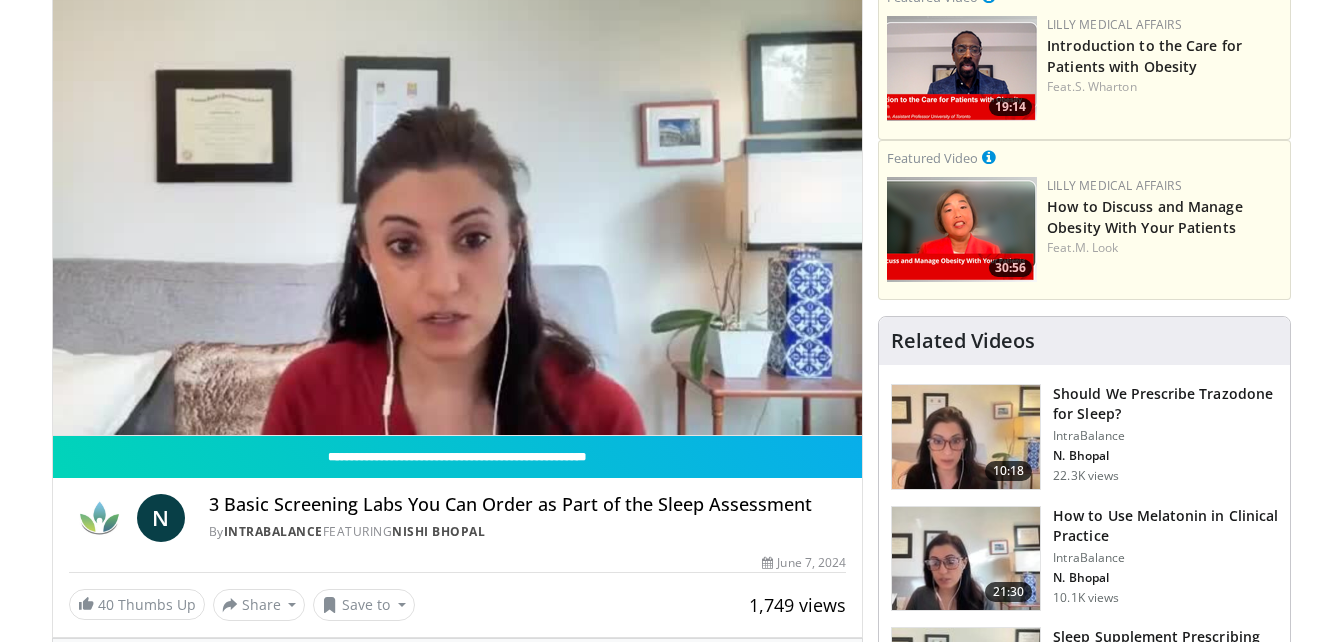 click on "How to Use Melatonin in Clinical Practice" at bounding box center [1165, 526] 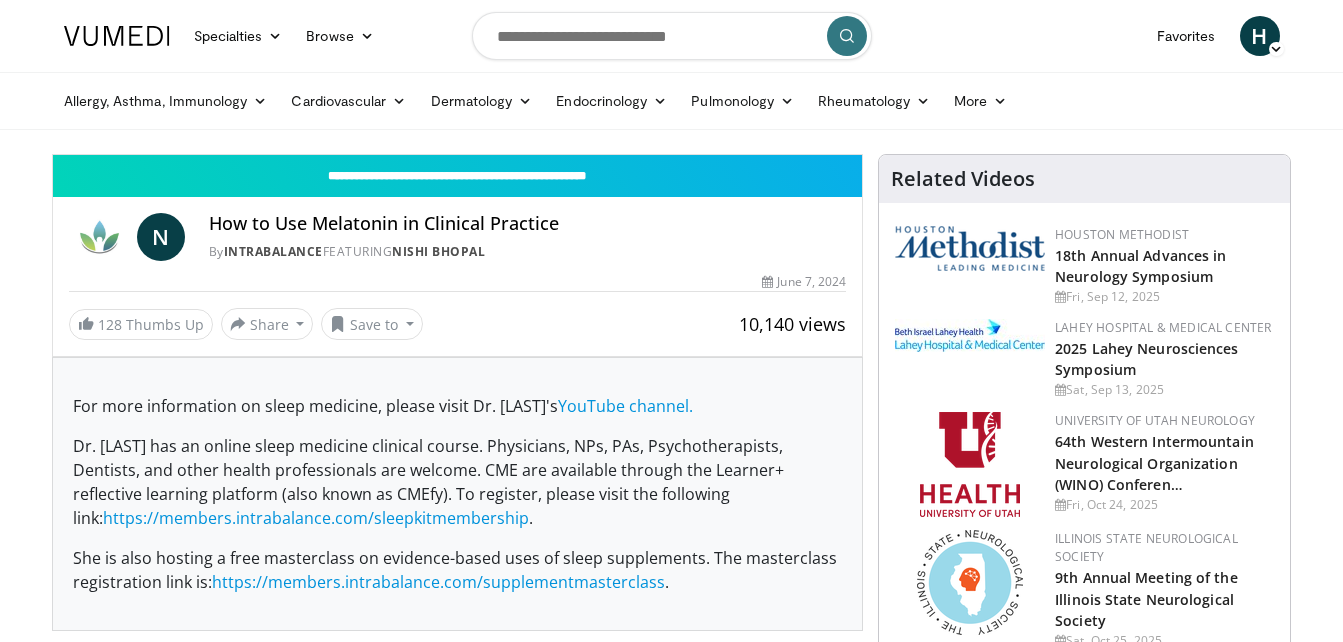 scroll, scrollTop: 0, scrollLeft: 0, axis: both 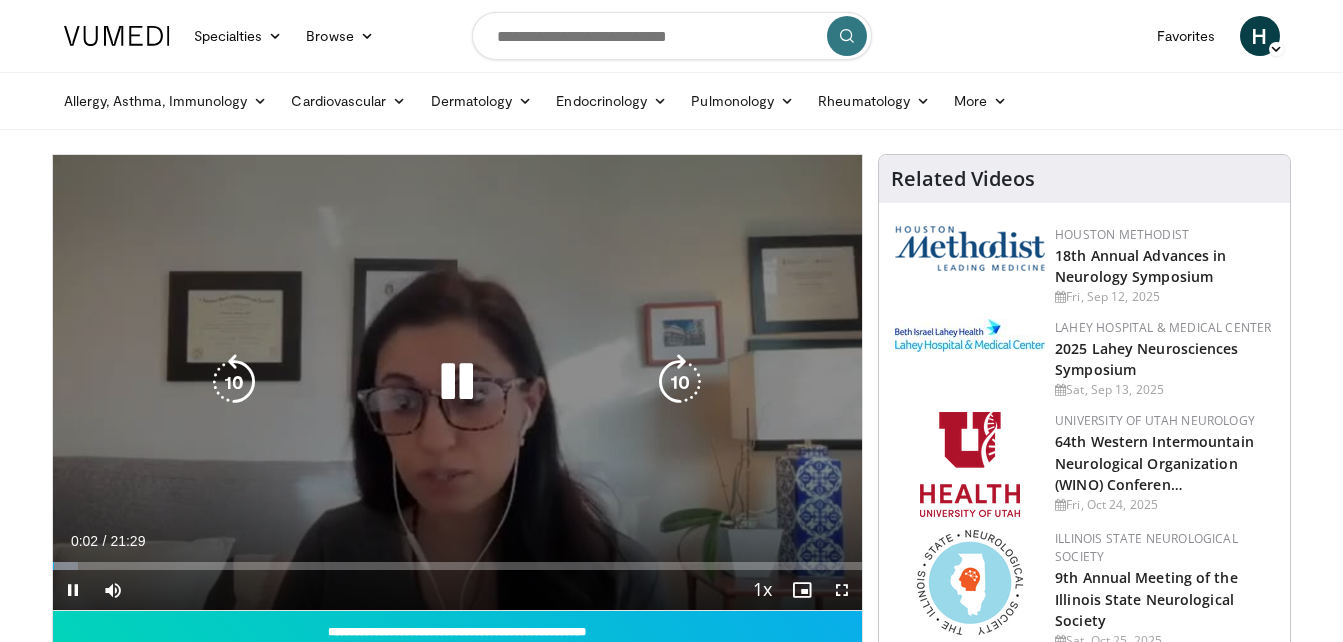 click at bounding box center (680, 382) 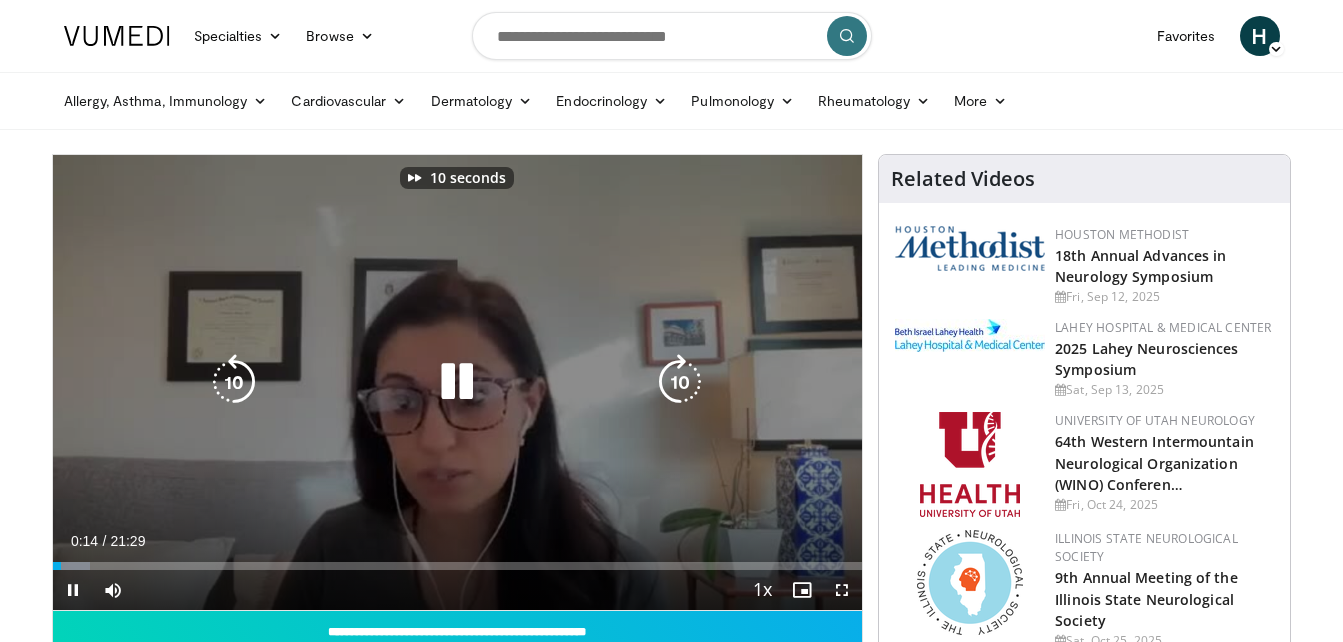 click at bounding box center [680, 382] 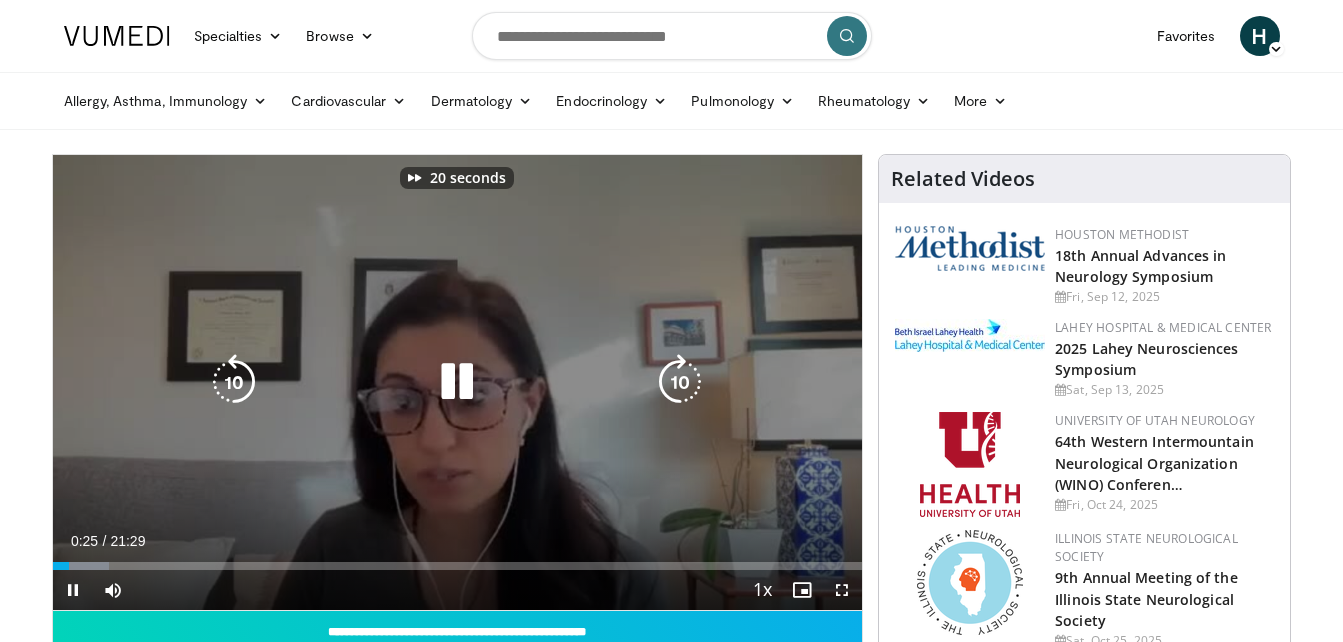 click at bounding box center [680, 382] 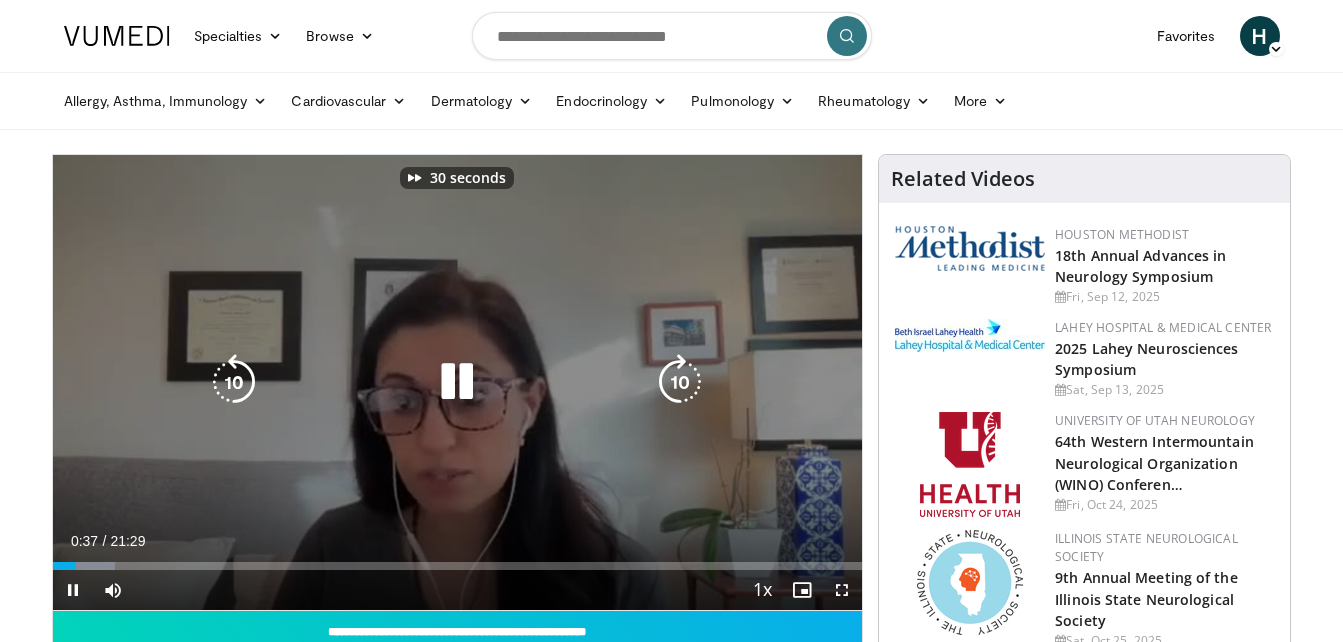 click at bounding box center [680, 382] 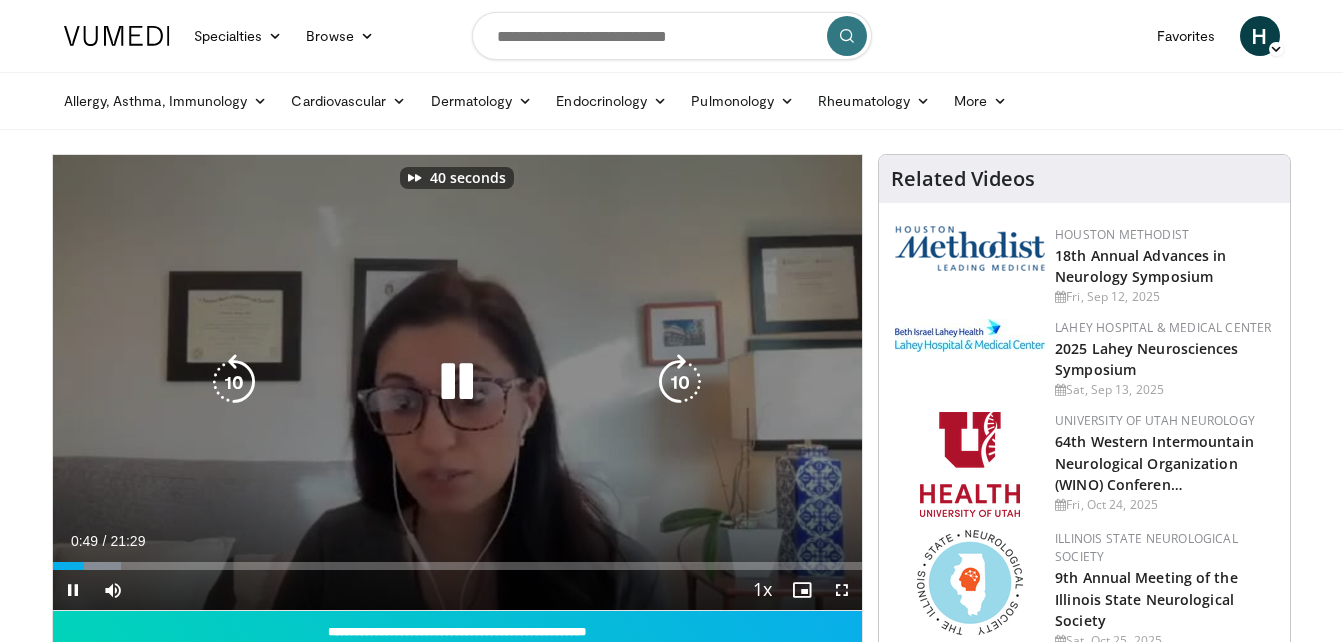 click at bounding box center [680, 382] 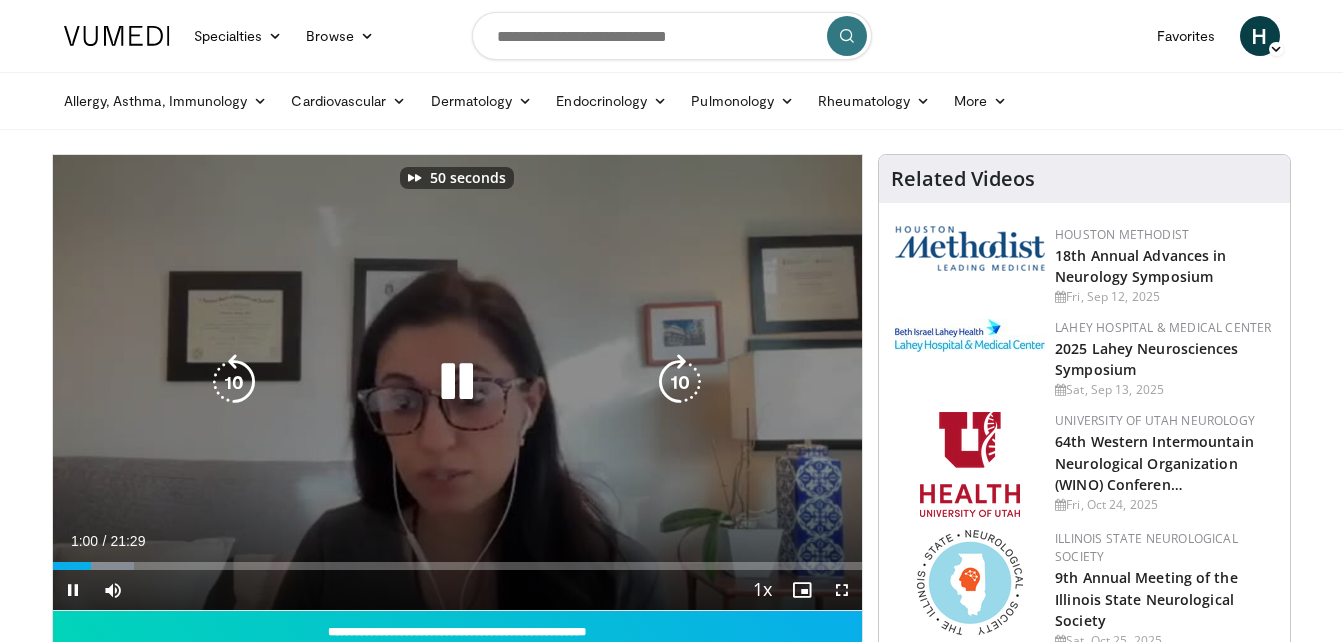 click at bounding box center (680, 382) 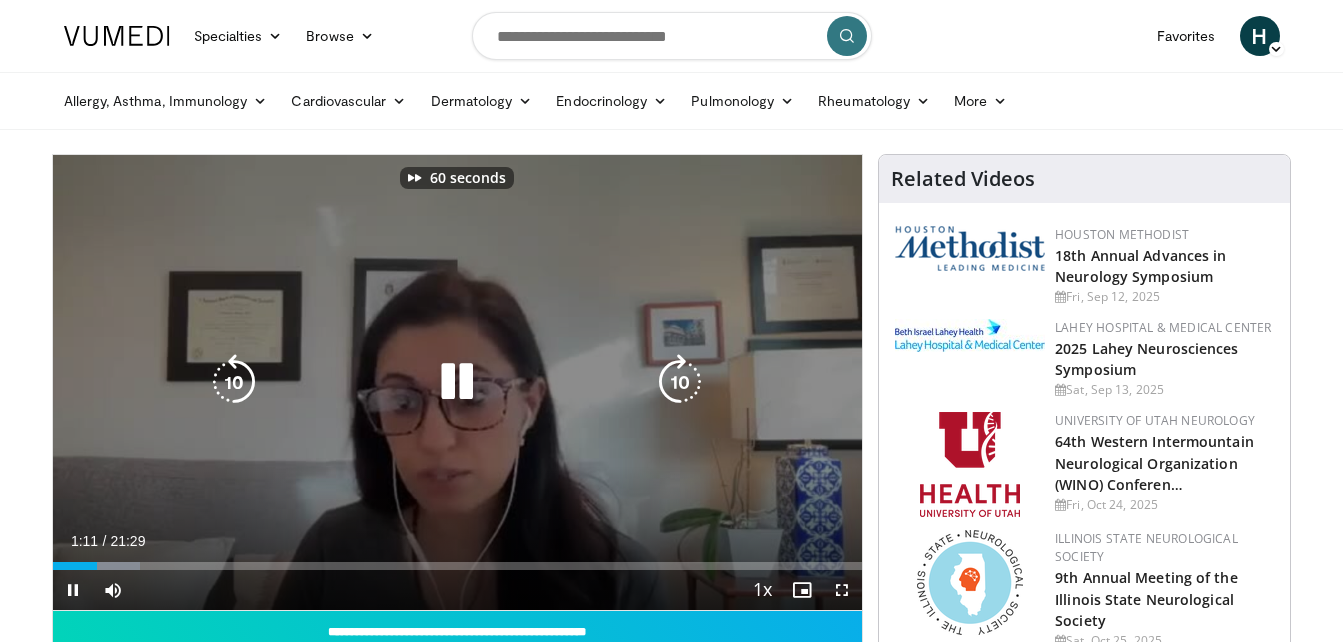 click at bounding box center (680, 382) 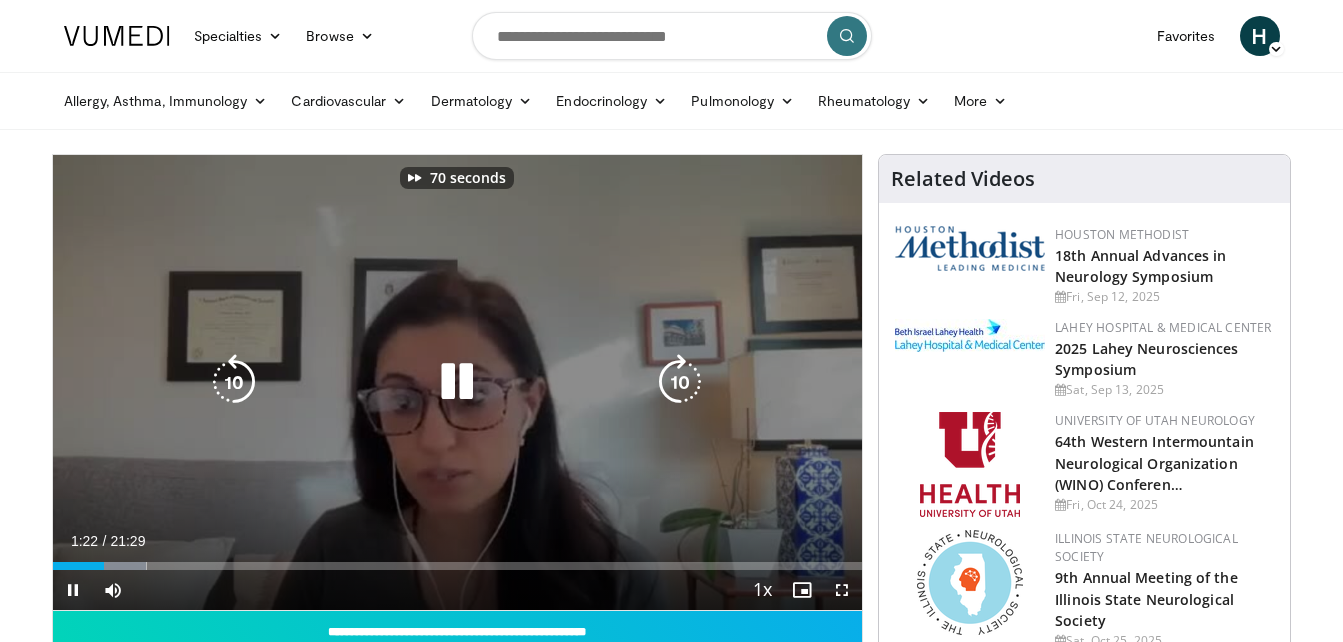 click at bounding box center (680, 382) 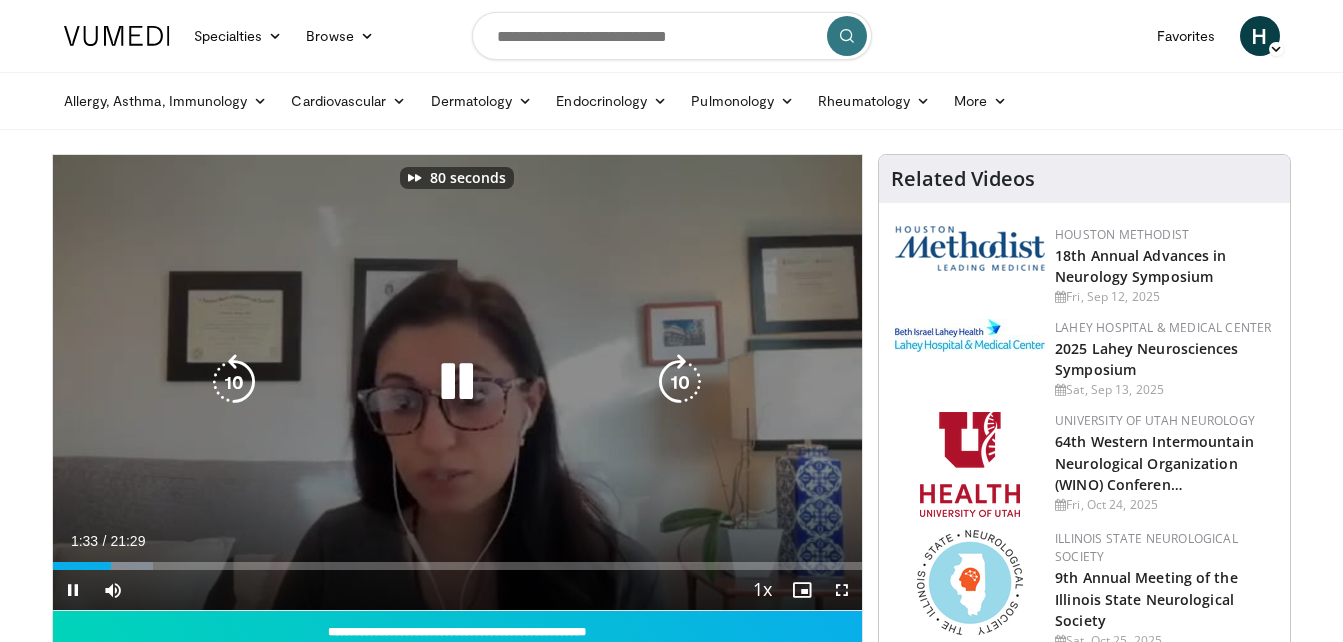 click at bounding box center [680, 382] 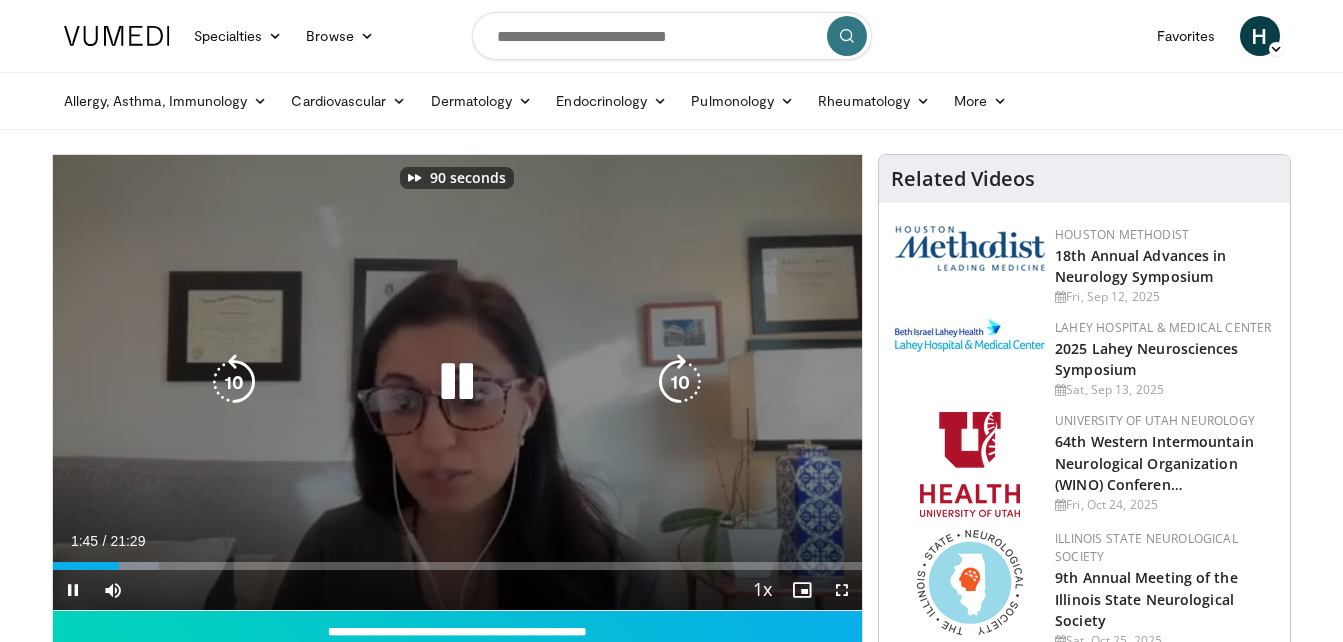 click at bounding box center (680, 382) 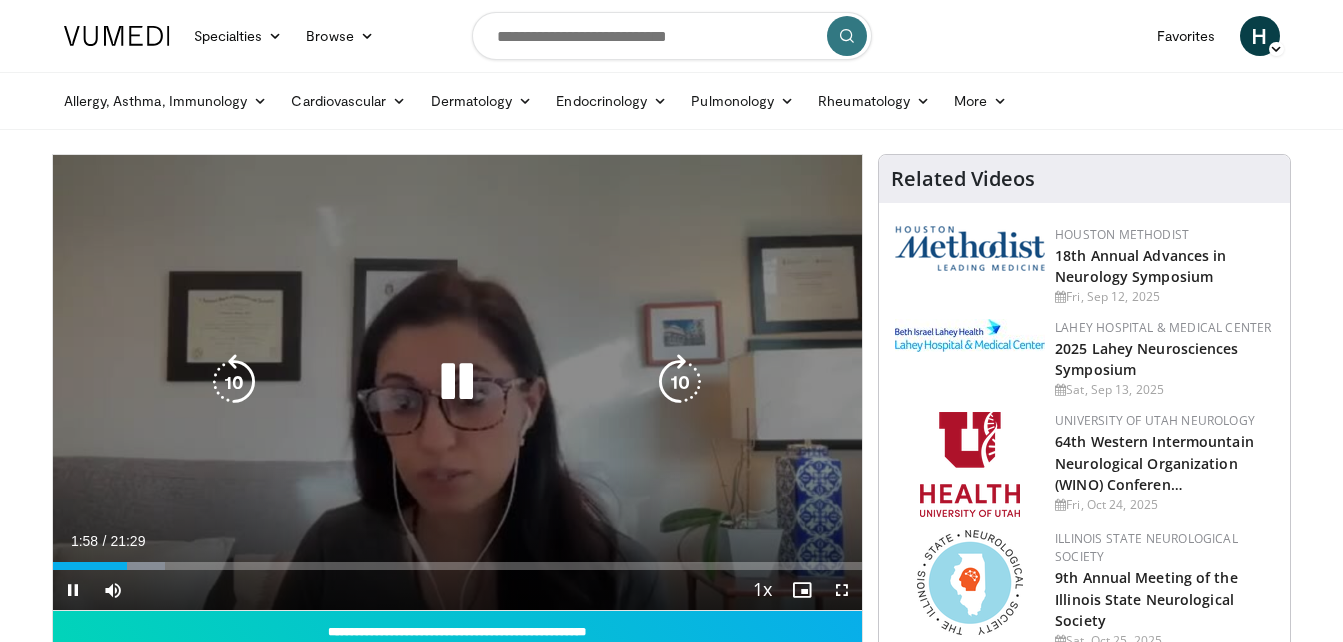 click at bounding box center [680, 382] 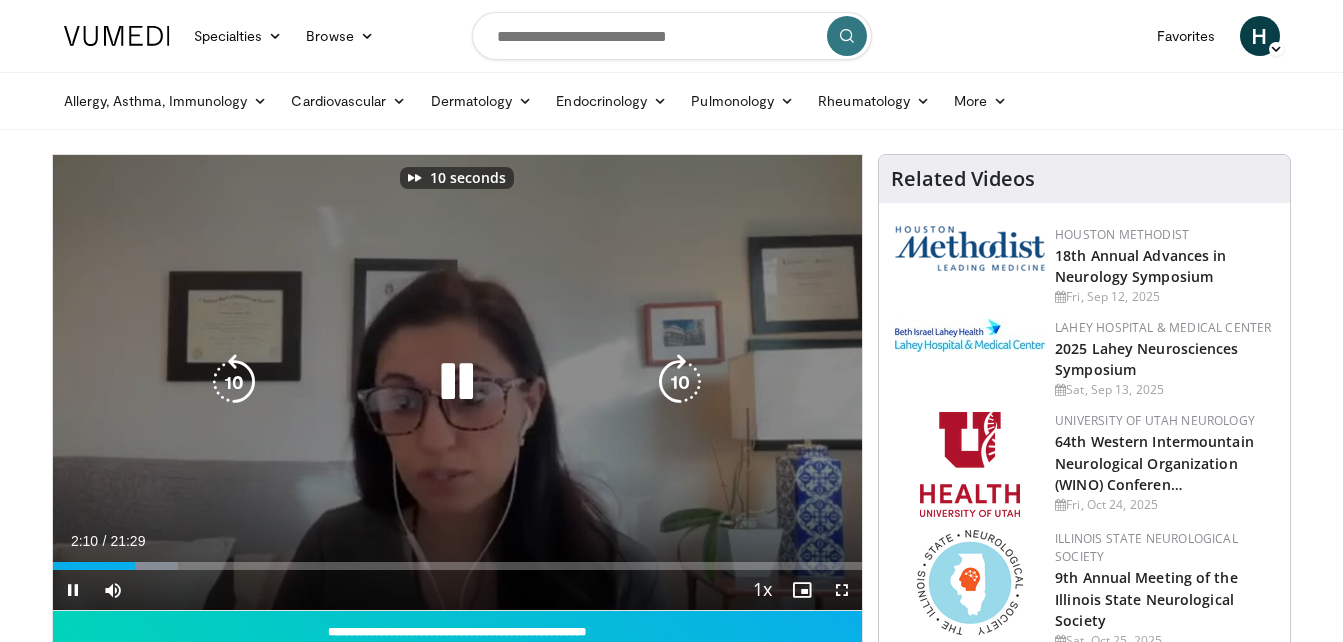 click at bounding box center (680, 382) 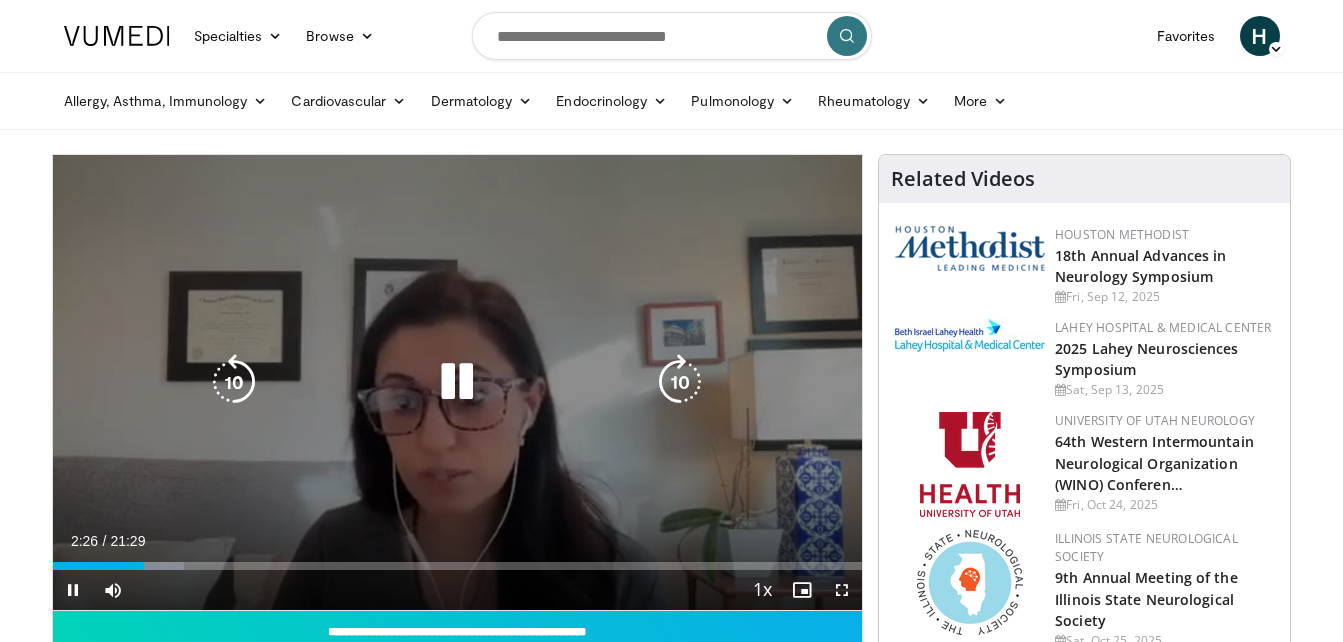 click on "**********" at bounding box center [458, 383] 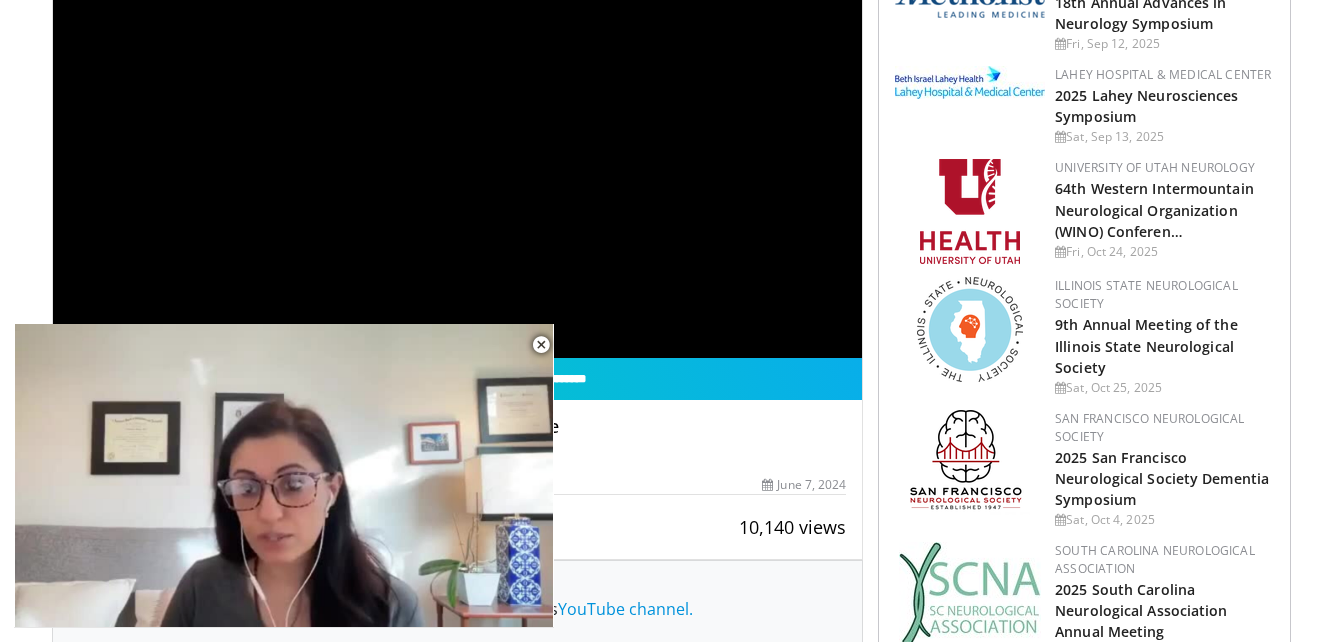 scroll, scrollTop: 266, scrollLeft: 0, axis: vertical 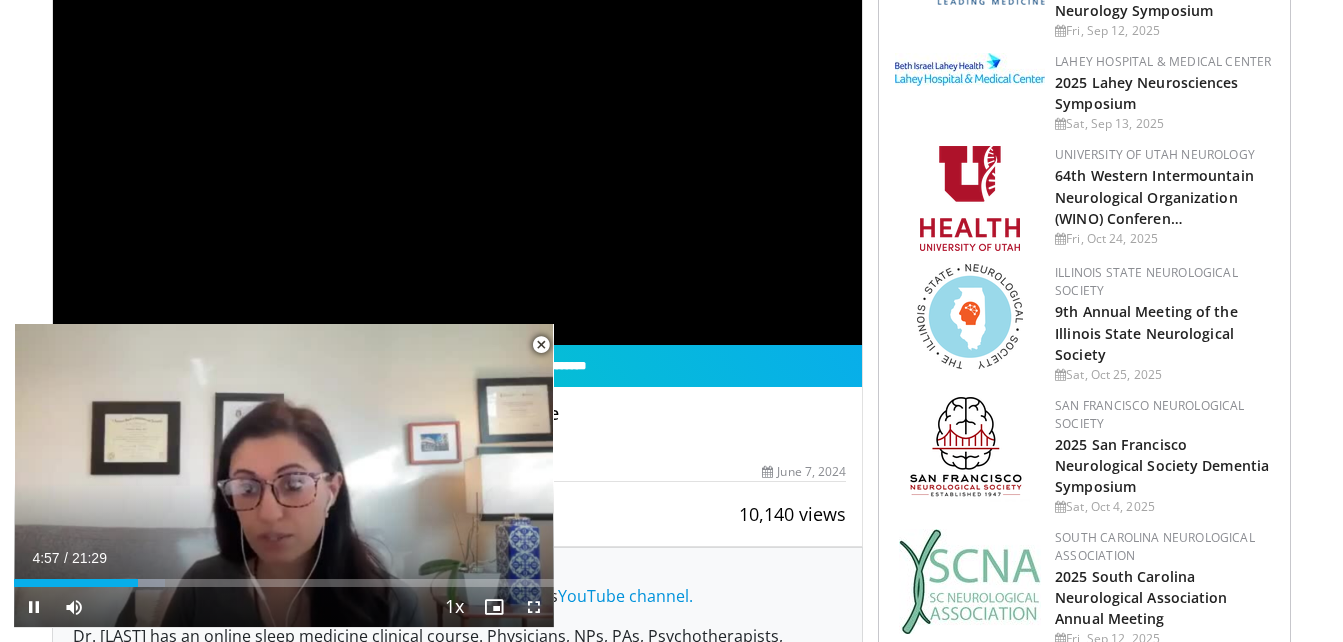 click at bounding box center (534, 607) 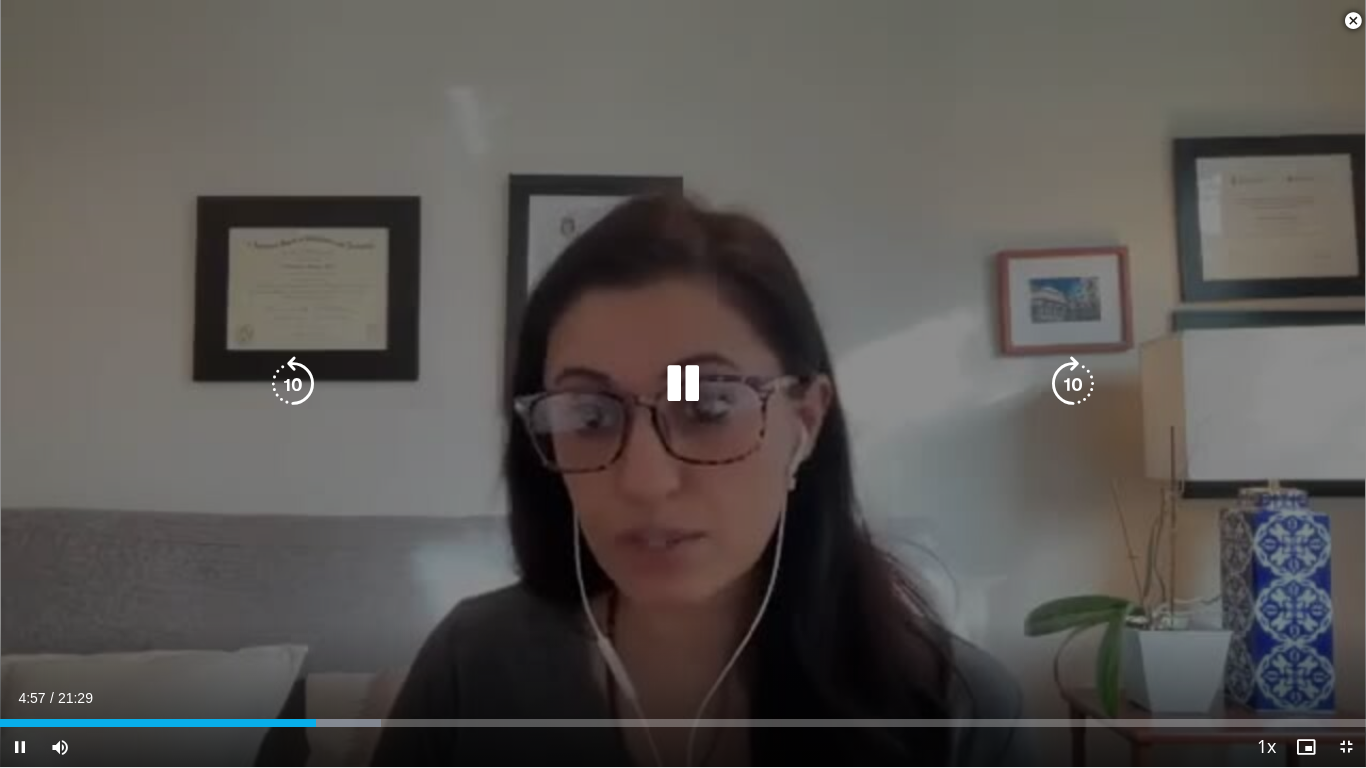drag, startPoint x: 531, startPoint y: 613, endPoint x: 535, endPoint y: 687, distance: 74.10803 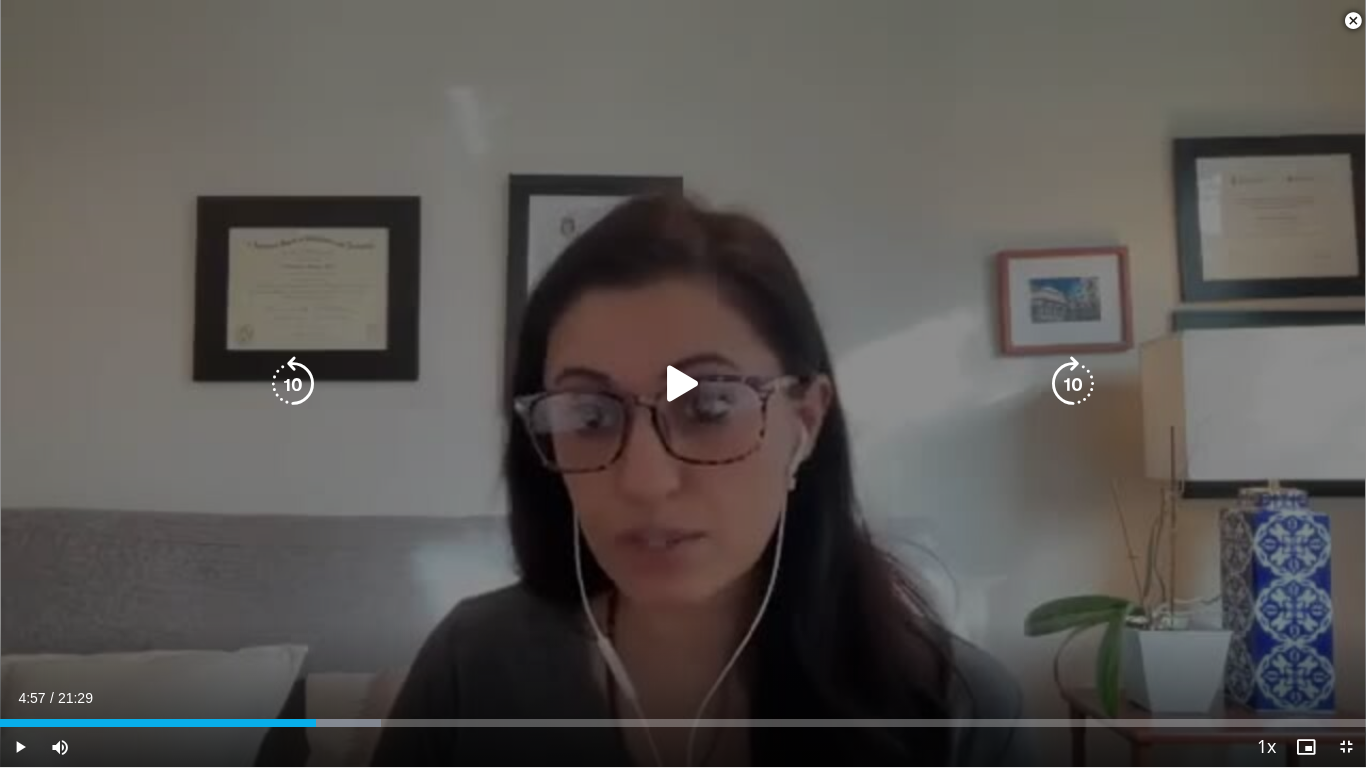 click at bounding box center (683, 384) 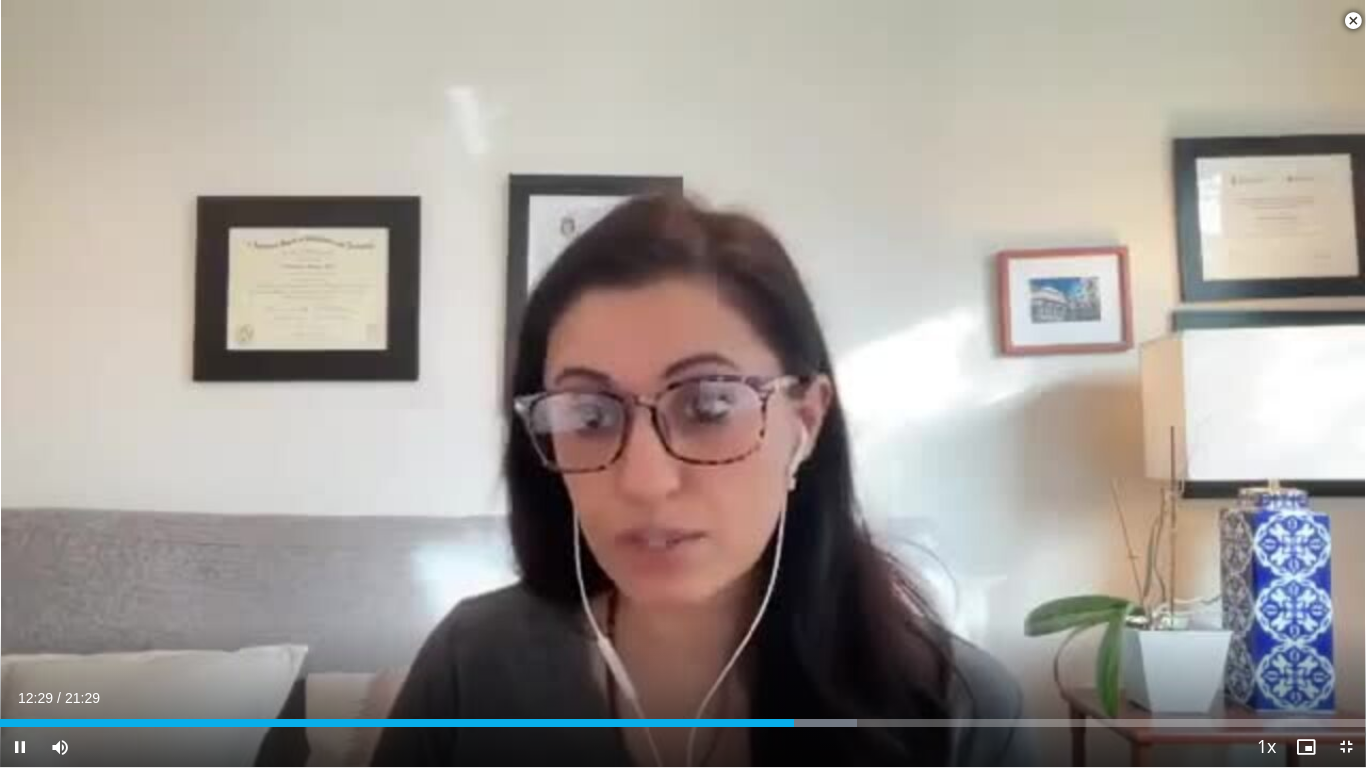 click on "10 seconds
Tap to unmute" at bounding box center [683, 383] 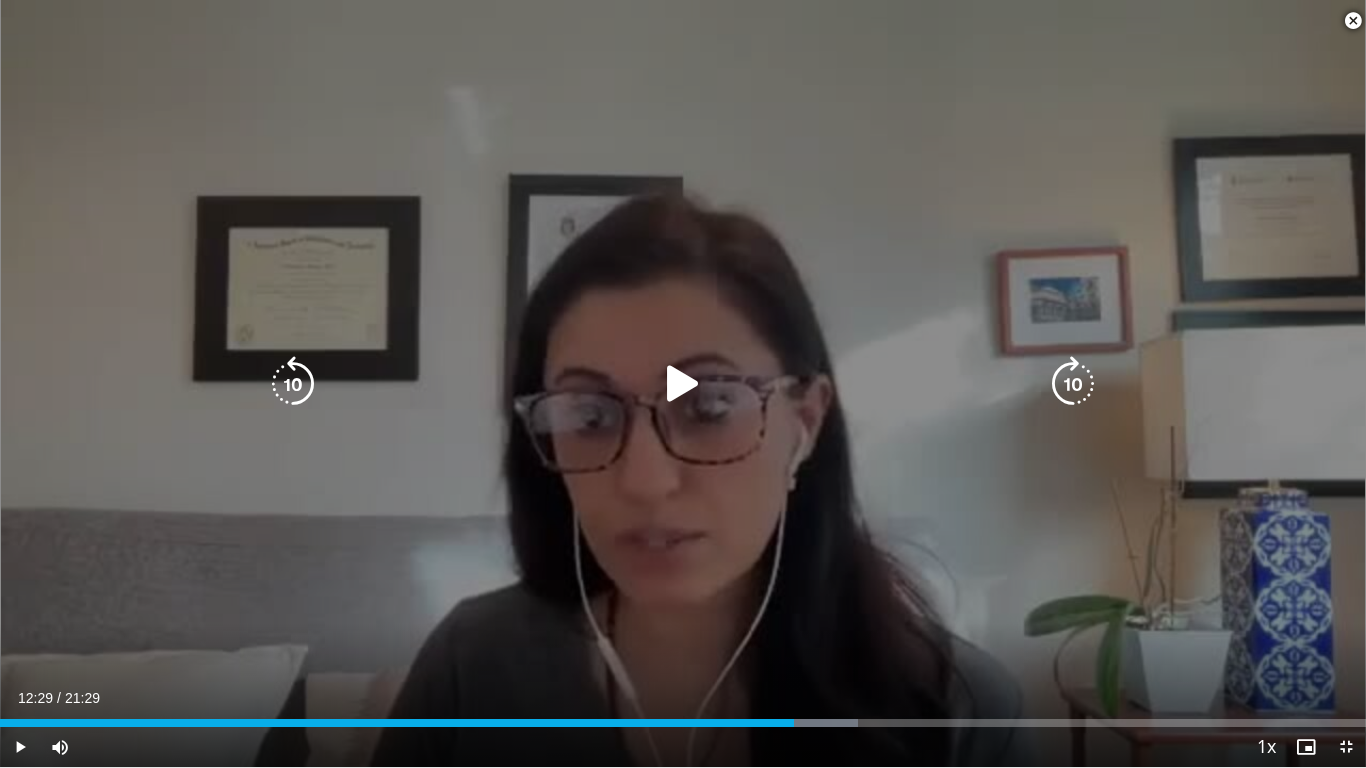 click at bounding box center [293, 384] 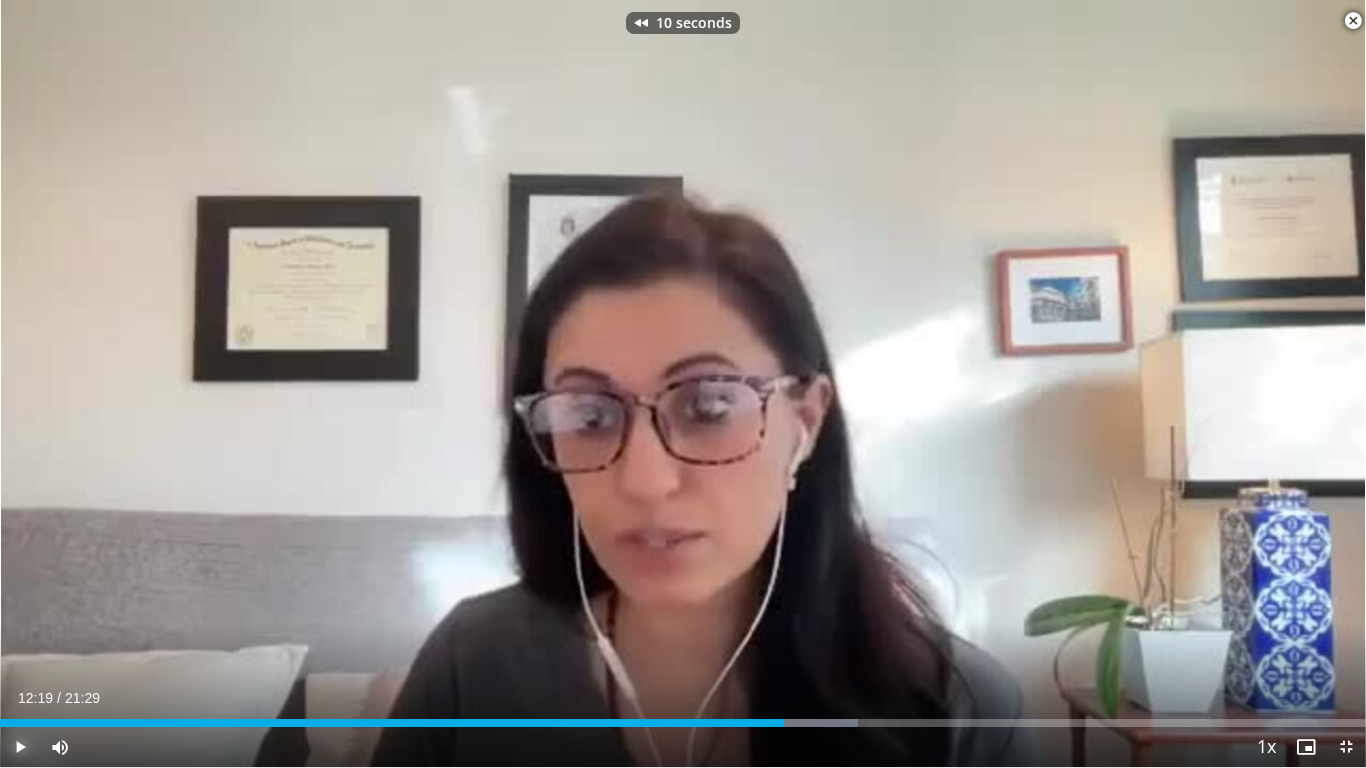 click at bounding box center (20, 747) 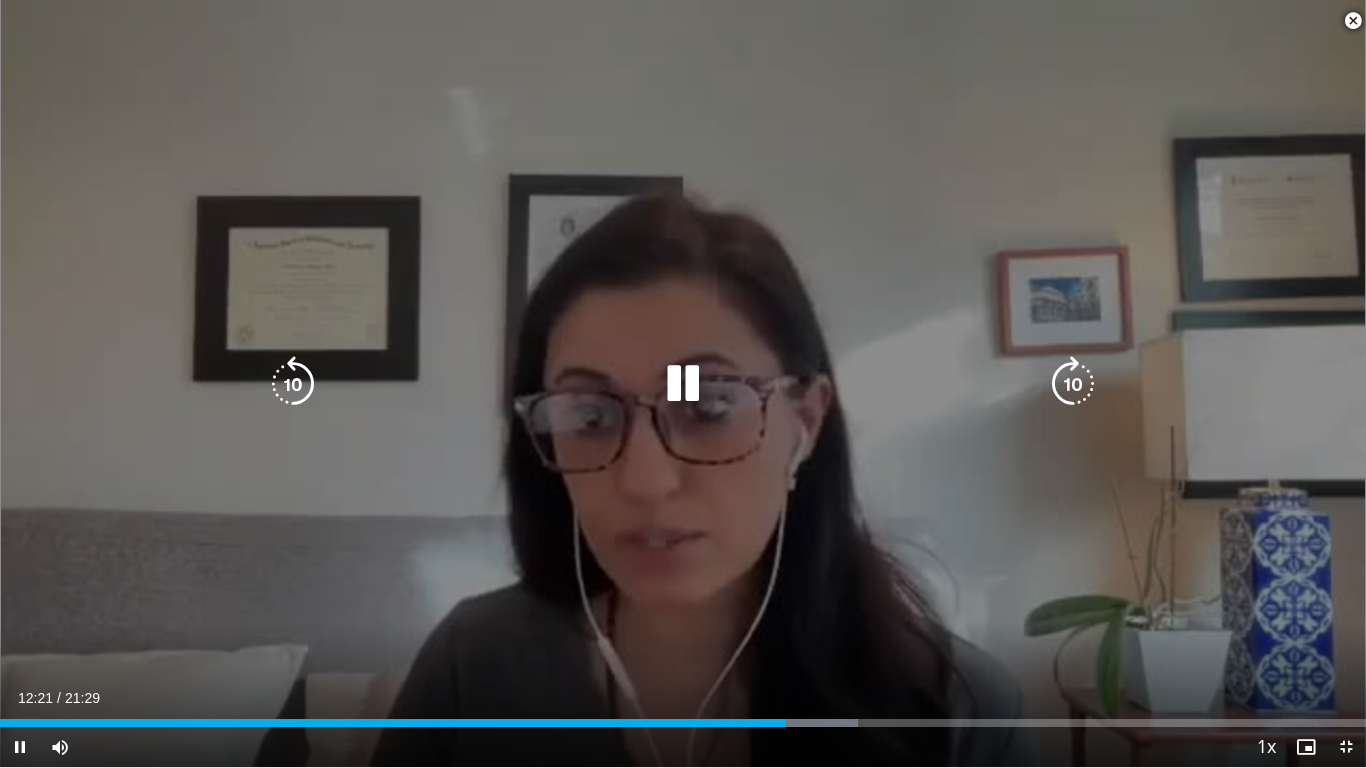 click at bounding box center [293, 384] 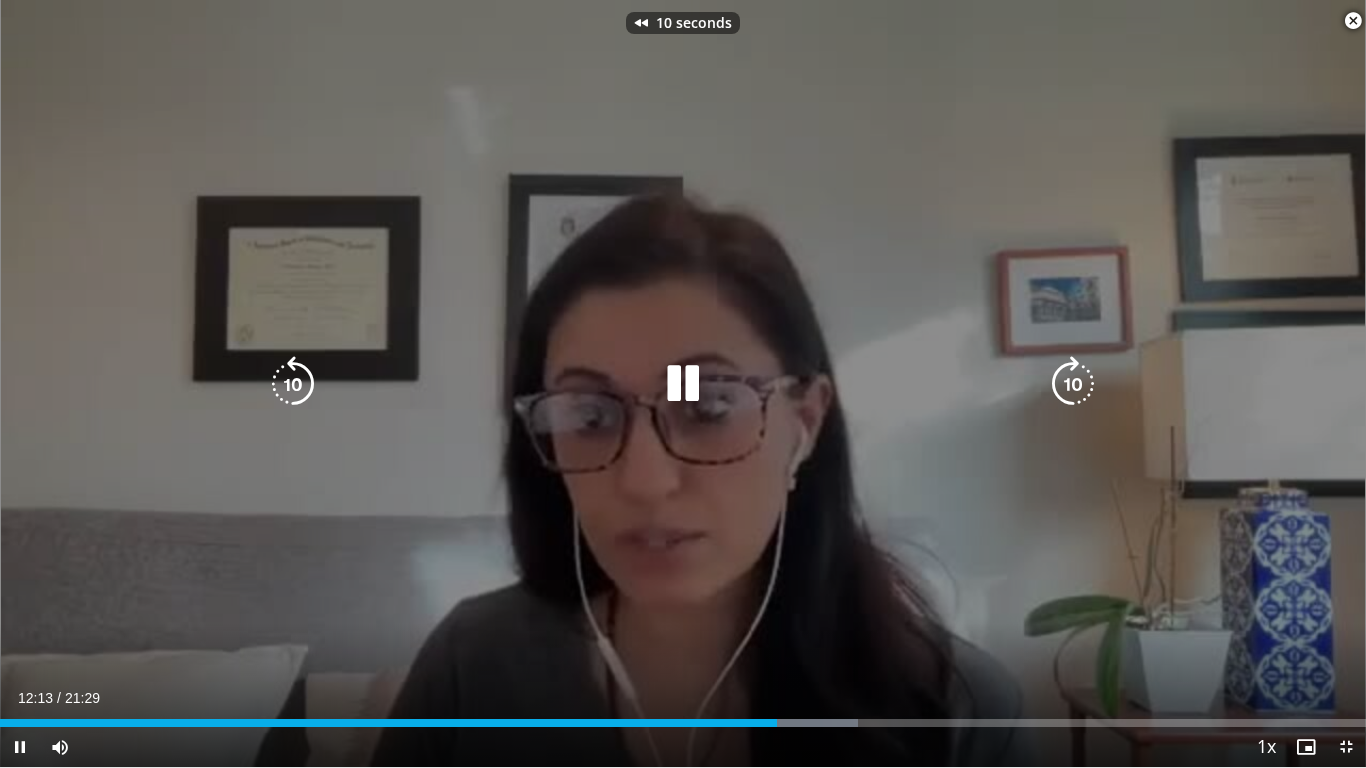 click at bounding box center (293, 384) 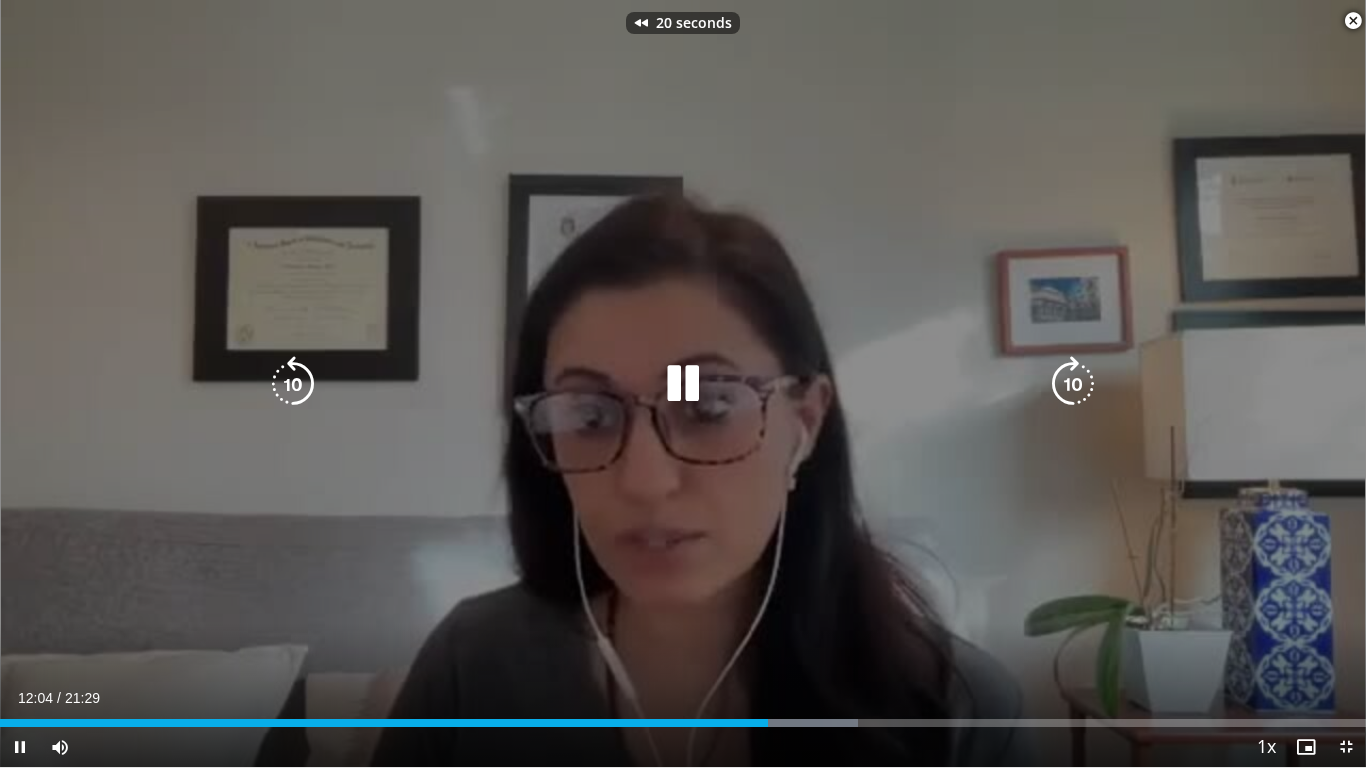 click at bounding box center [293, 384] 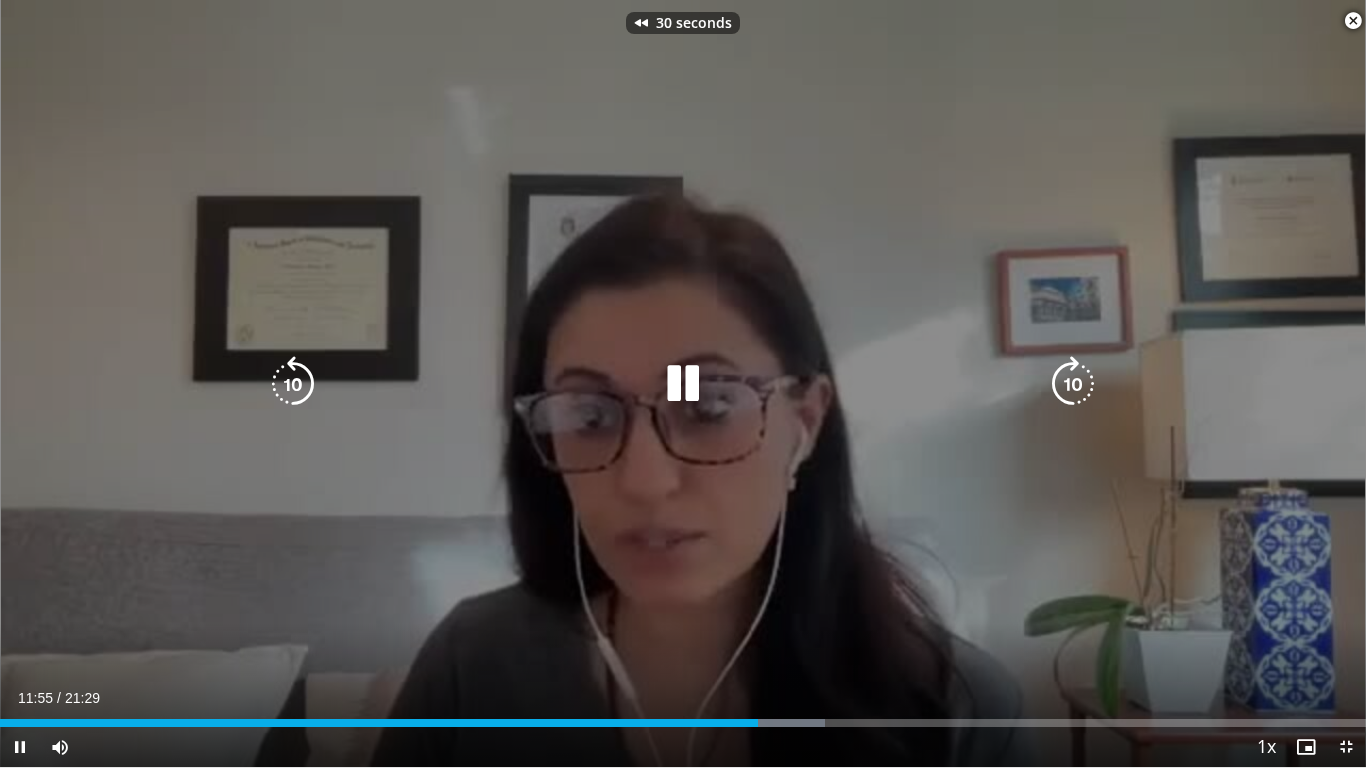 click at bounding box center [293, 384] 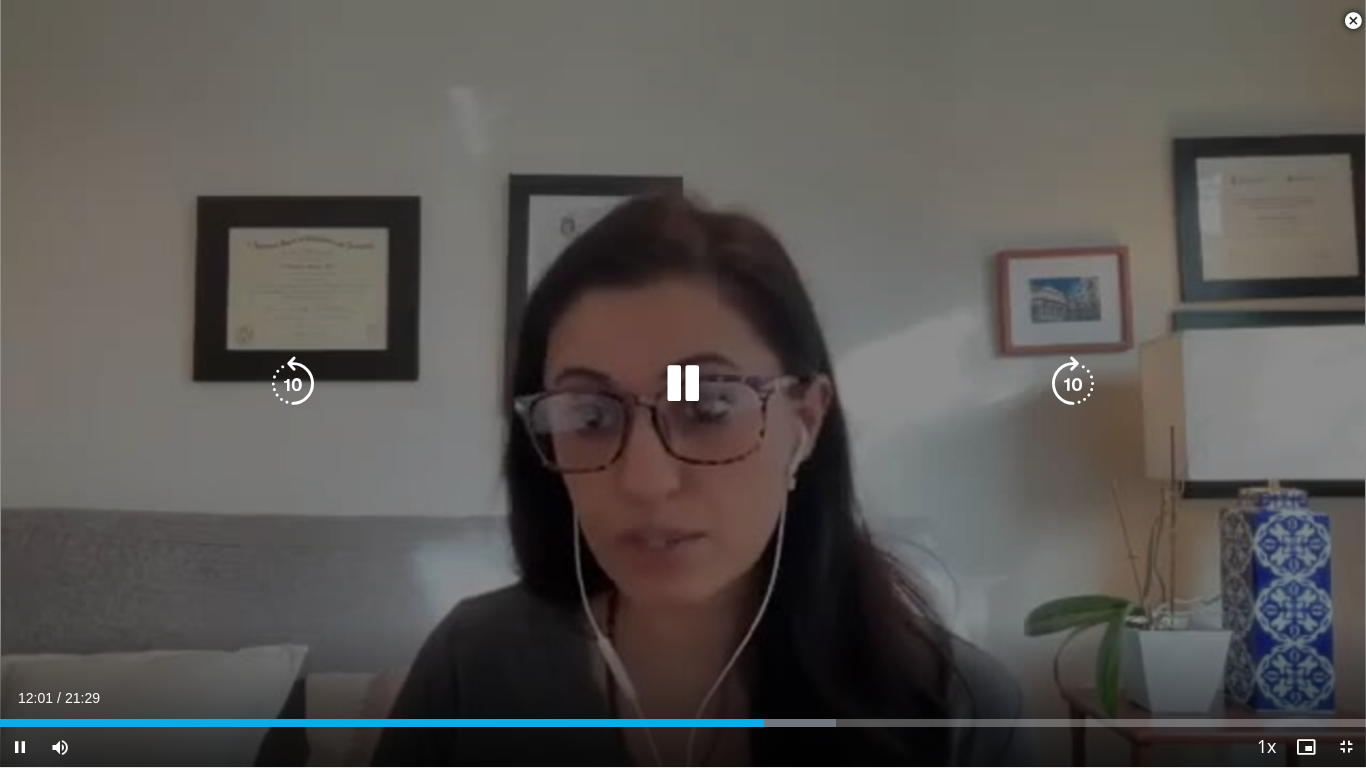 click at bounding box center (293, 384) 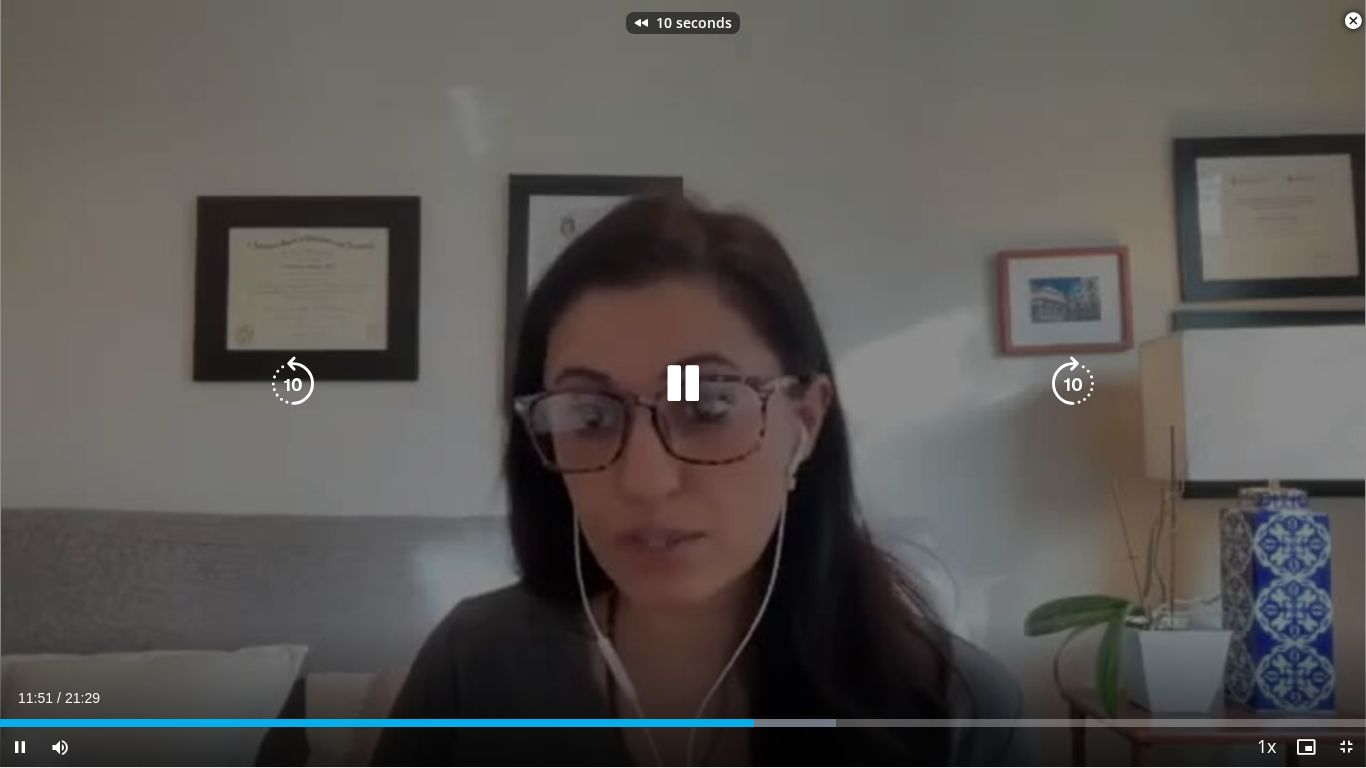 click at bounding box center (293, 384) 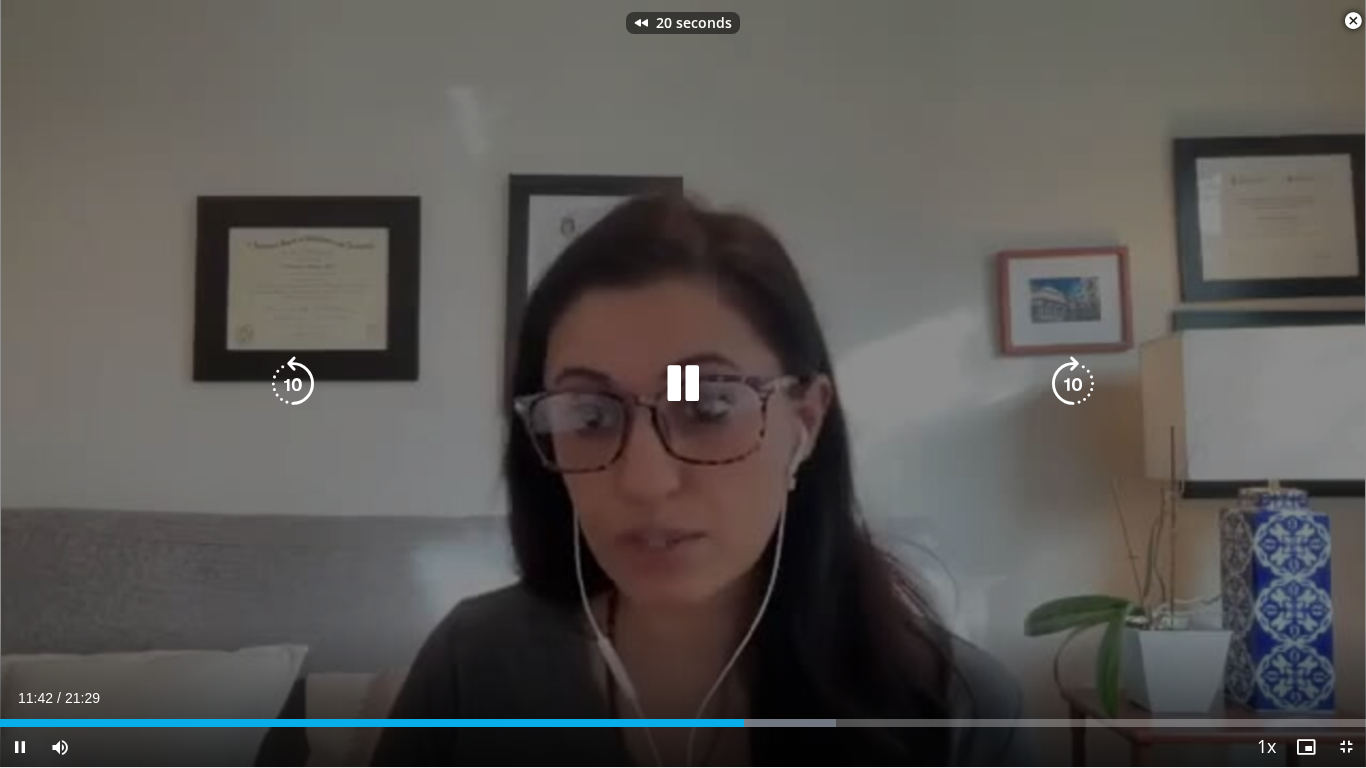 click at bounding box center [293, 384] 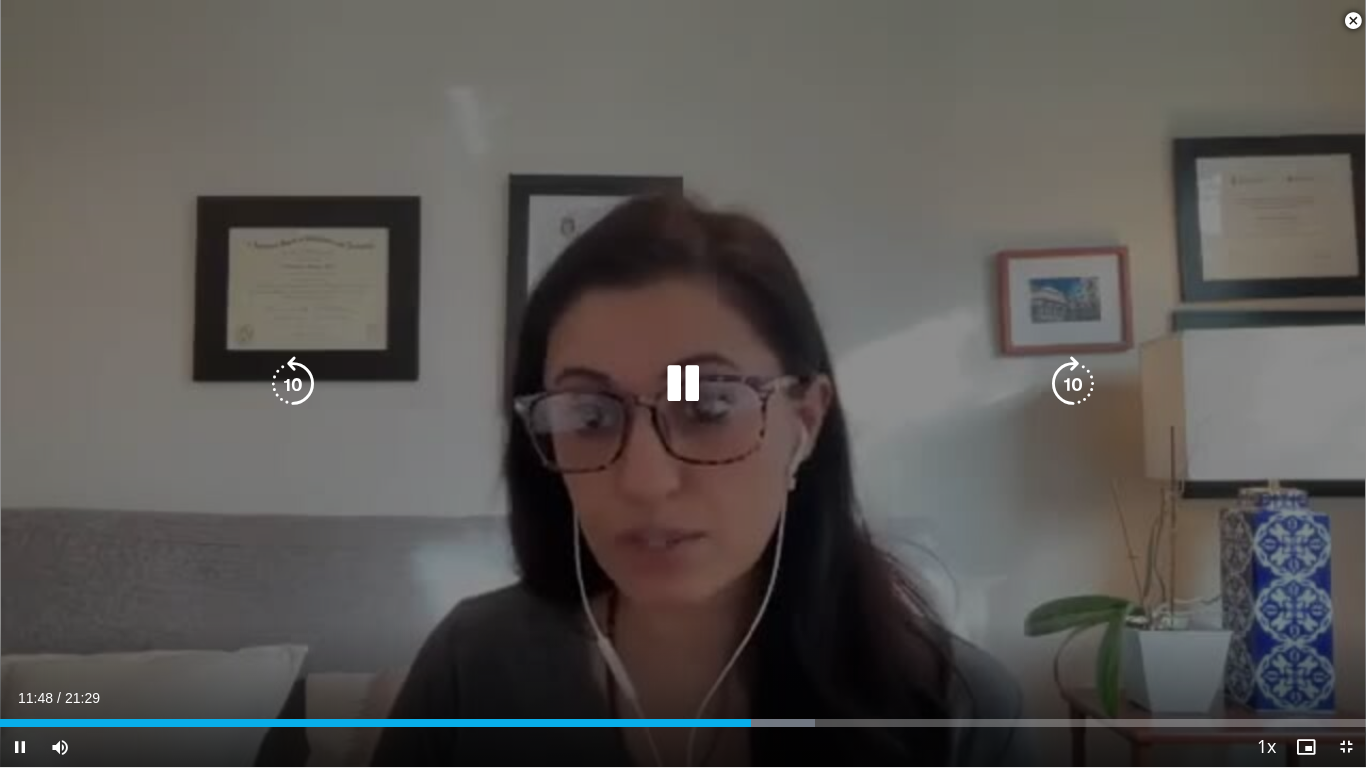 click at bounding box center [293, 384] 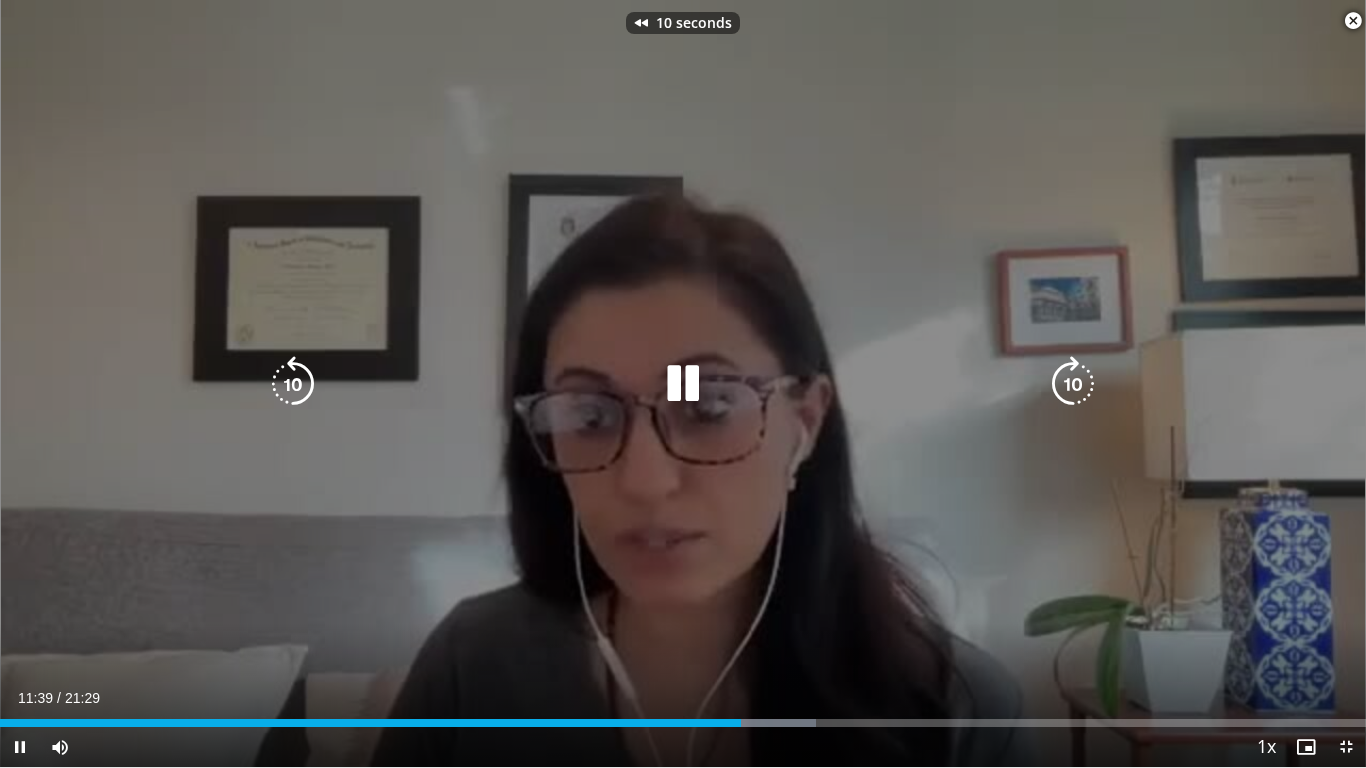 click at bounding box center [293, 384] 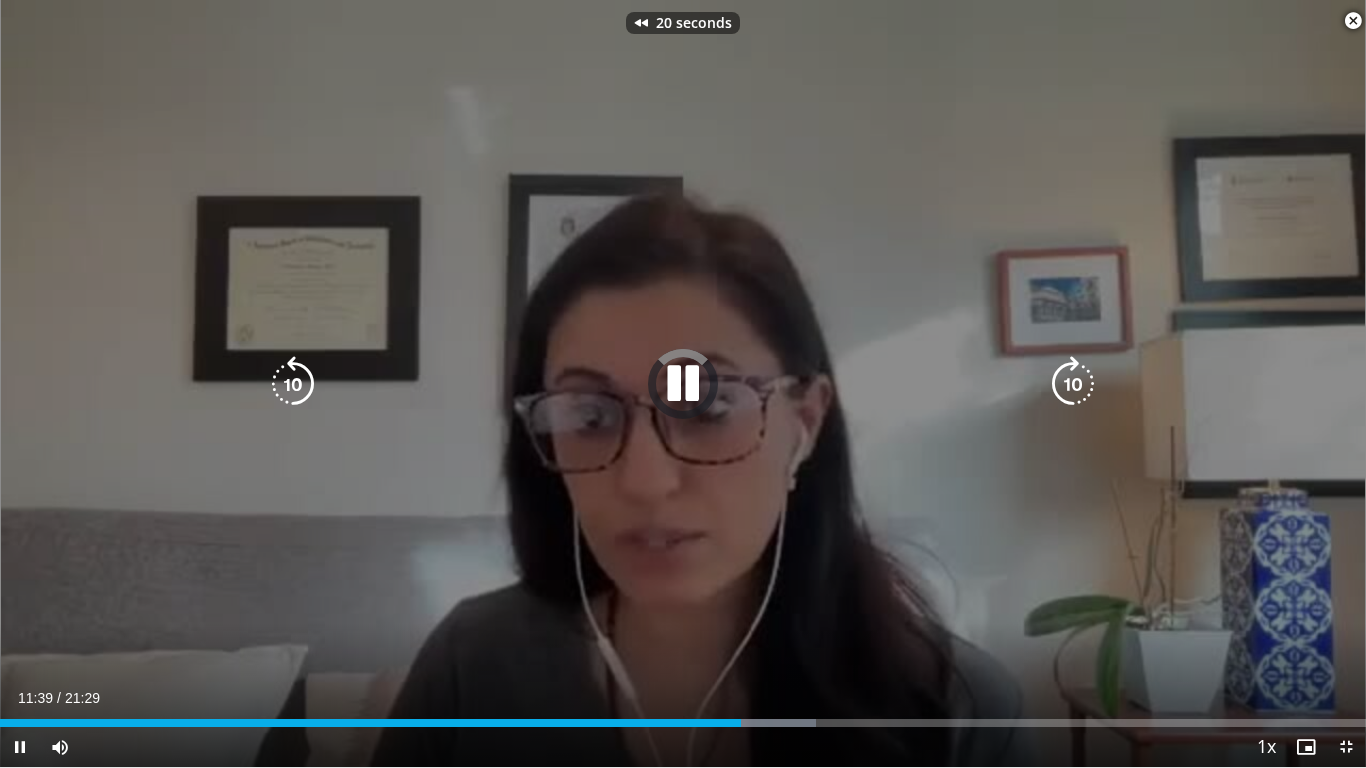click at bounding box center (293, 384) 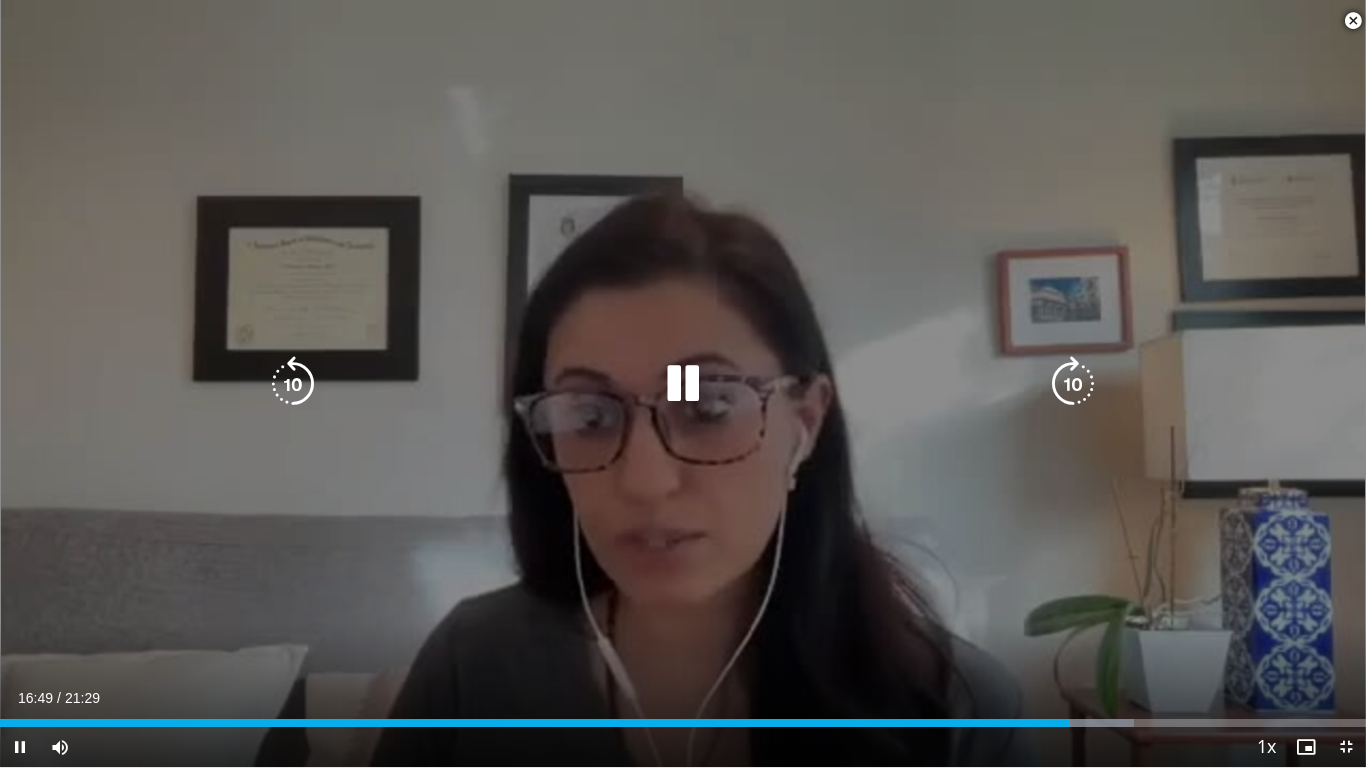 click at bounding box center [293, 384] 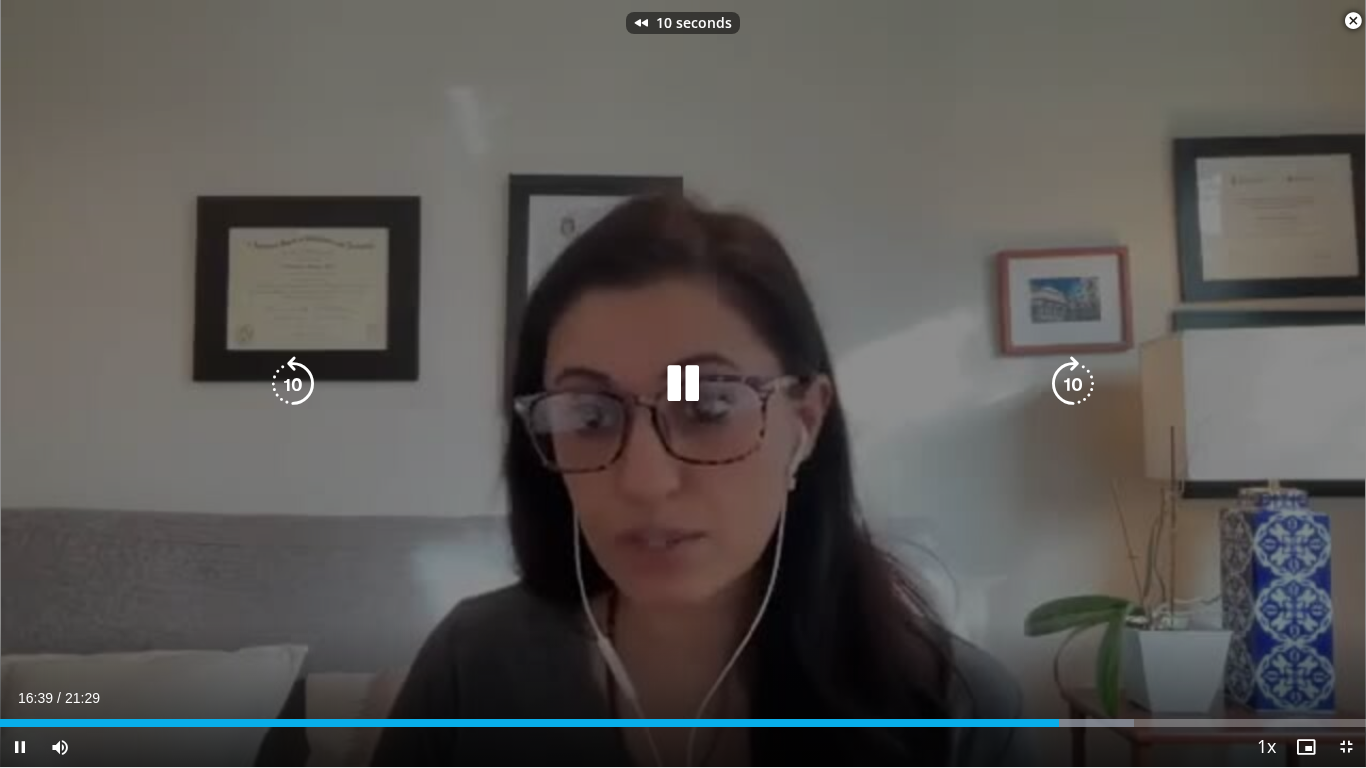click at bounding box center (293, 384) 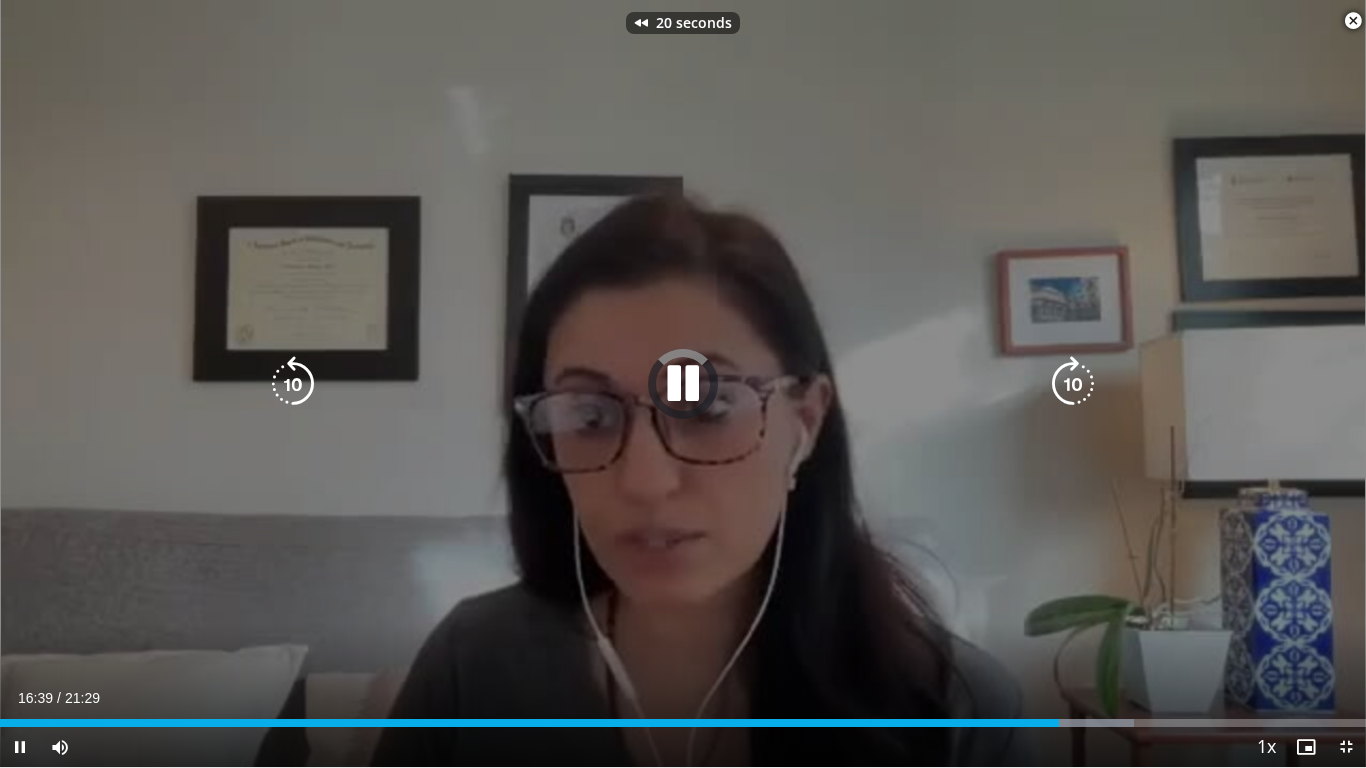 click at bounding box center [293, 384] 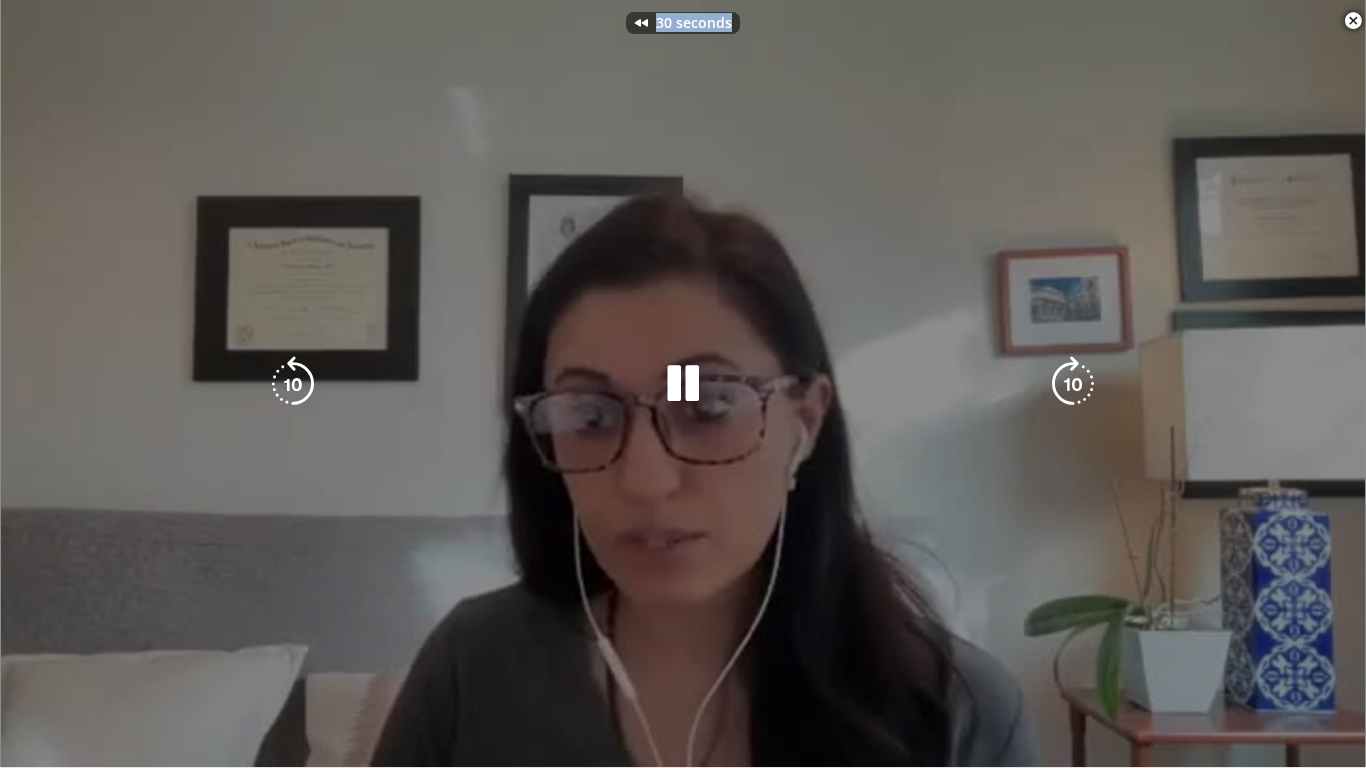 click on "30 seconds
Tap to unmute" at bounding box center [683, 383] 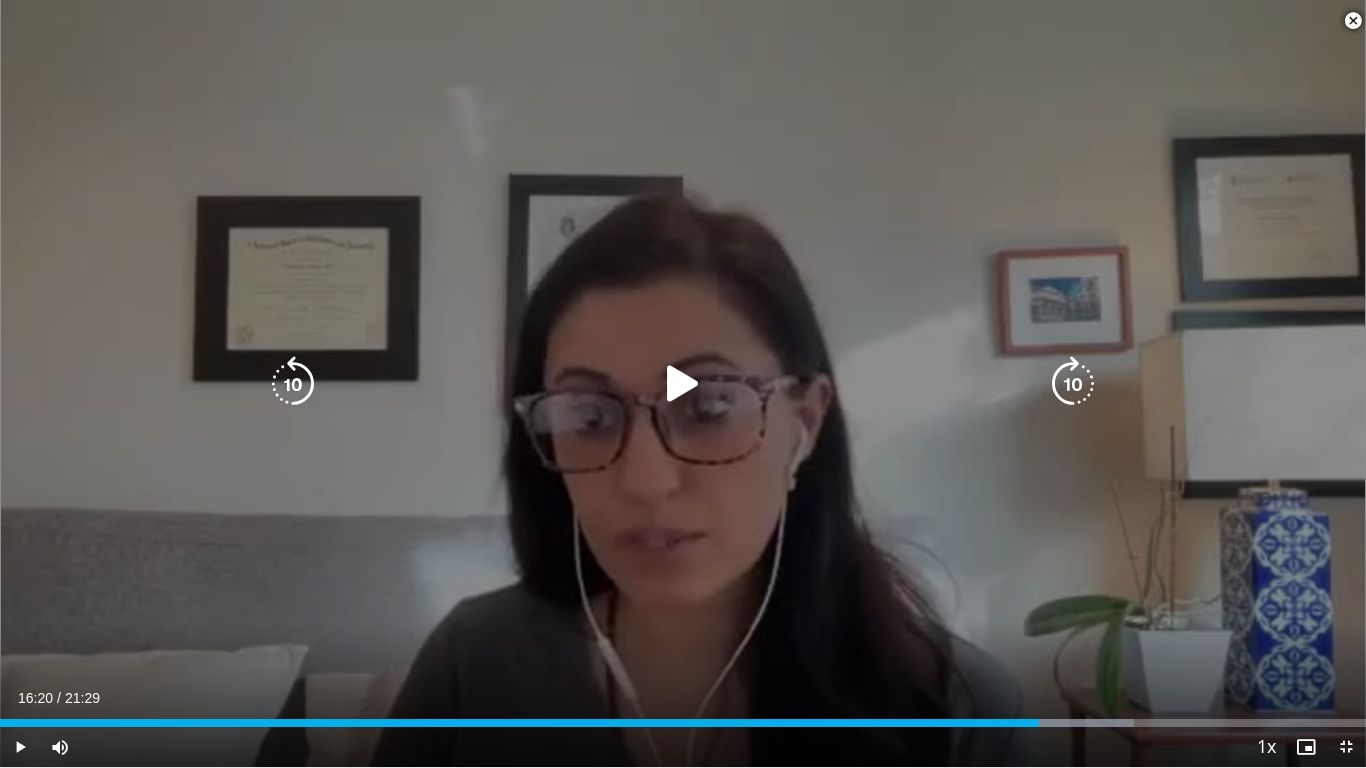 click at bounding box center (293, 384) 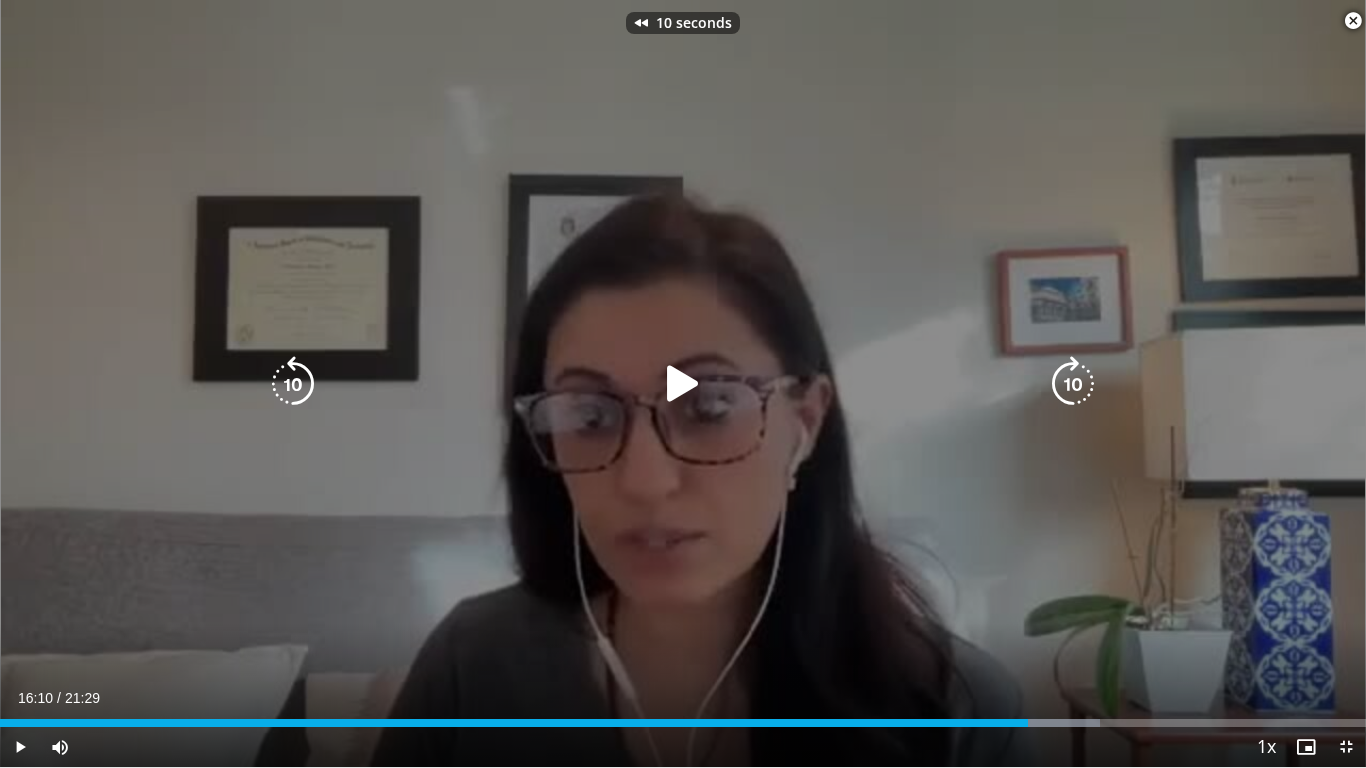 click at bounding box center [683, 384] 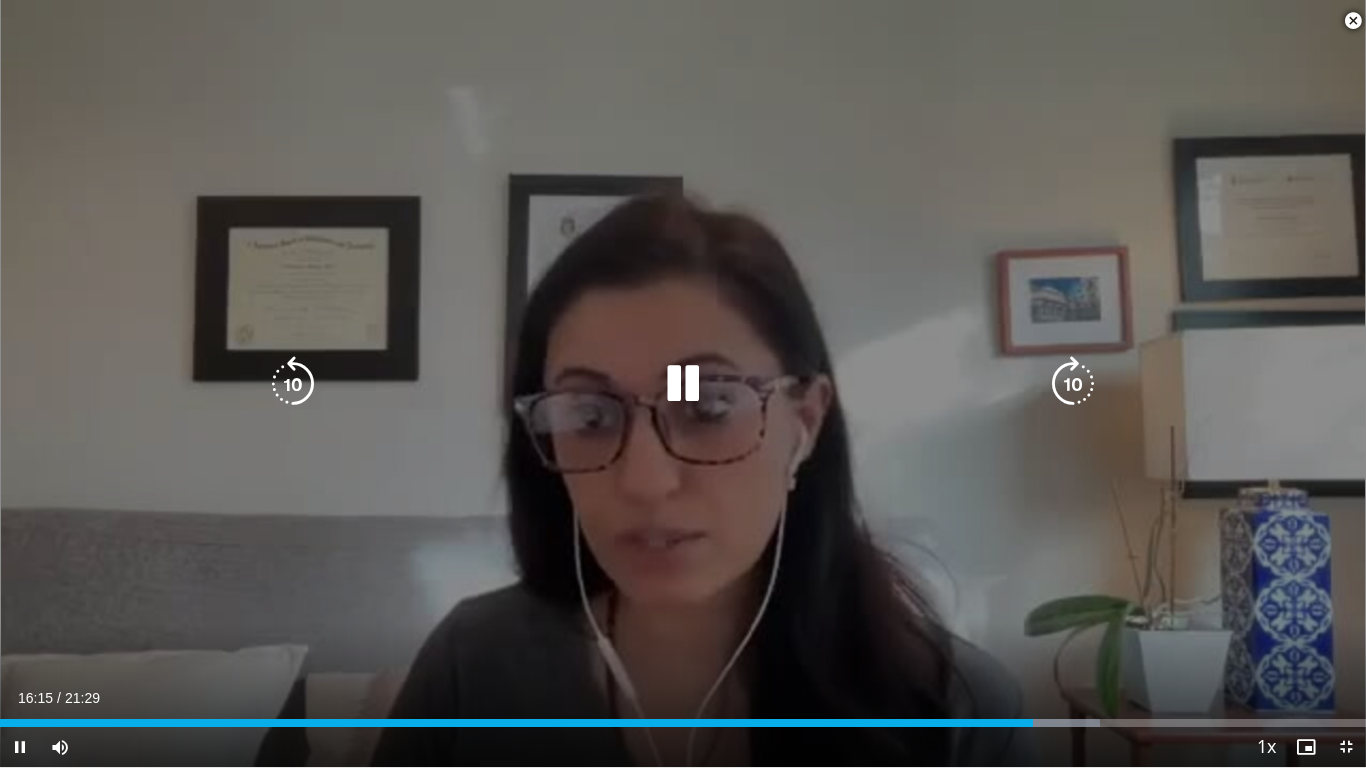 click at bounding box center [293, 384] 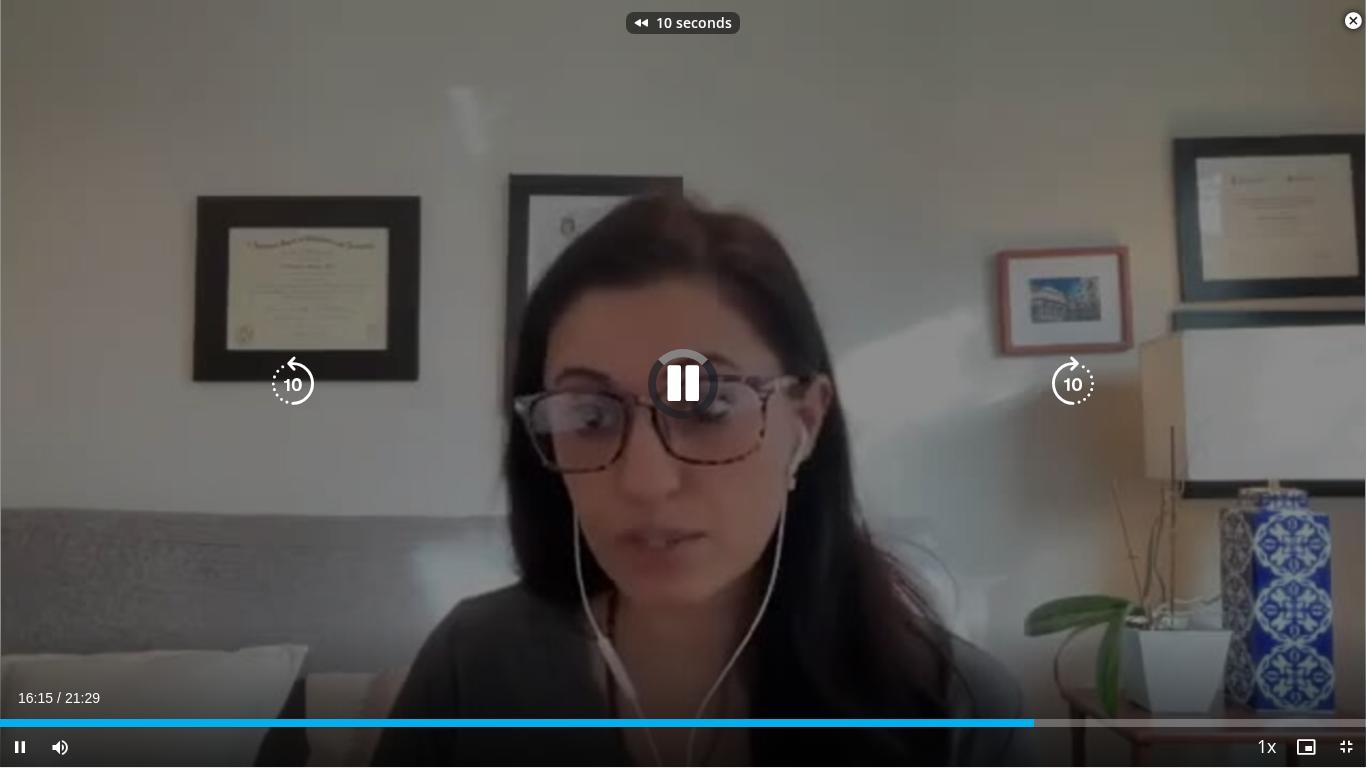 click at bounding box center (293, 384) 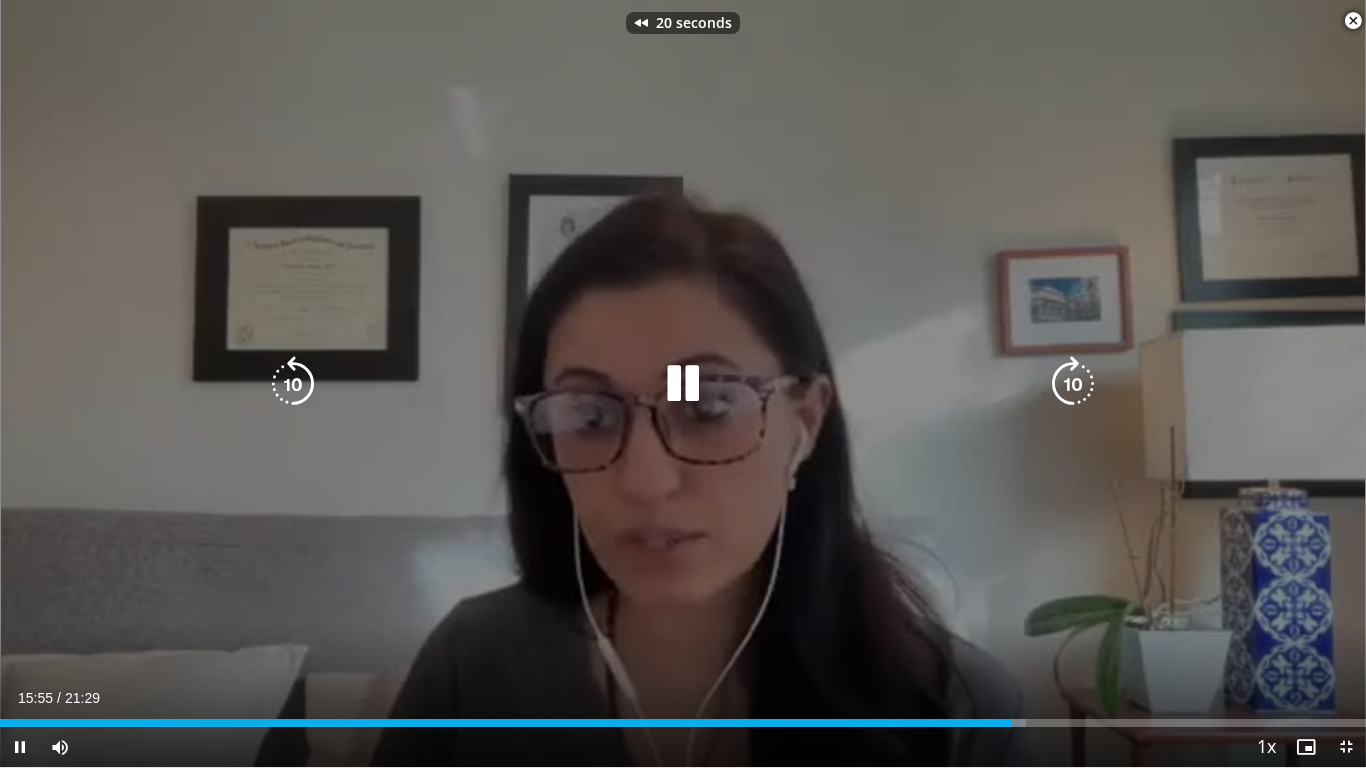 click at bounding box center (293, 384) 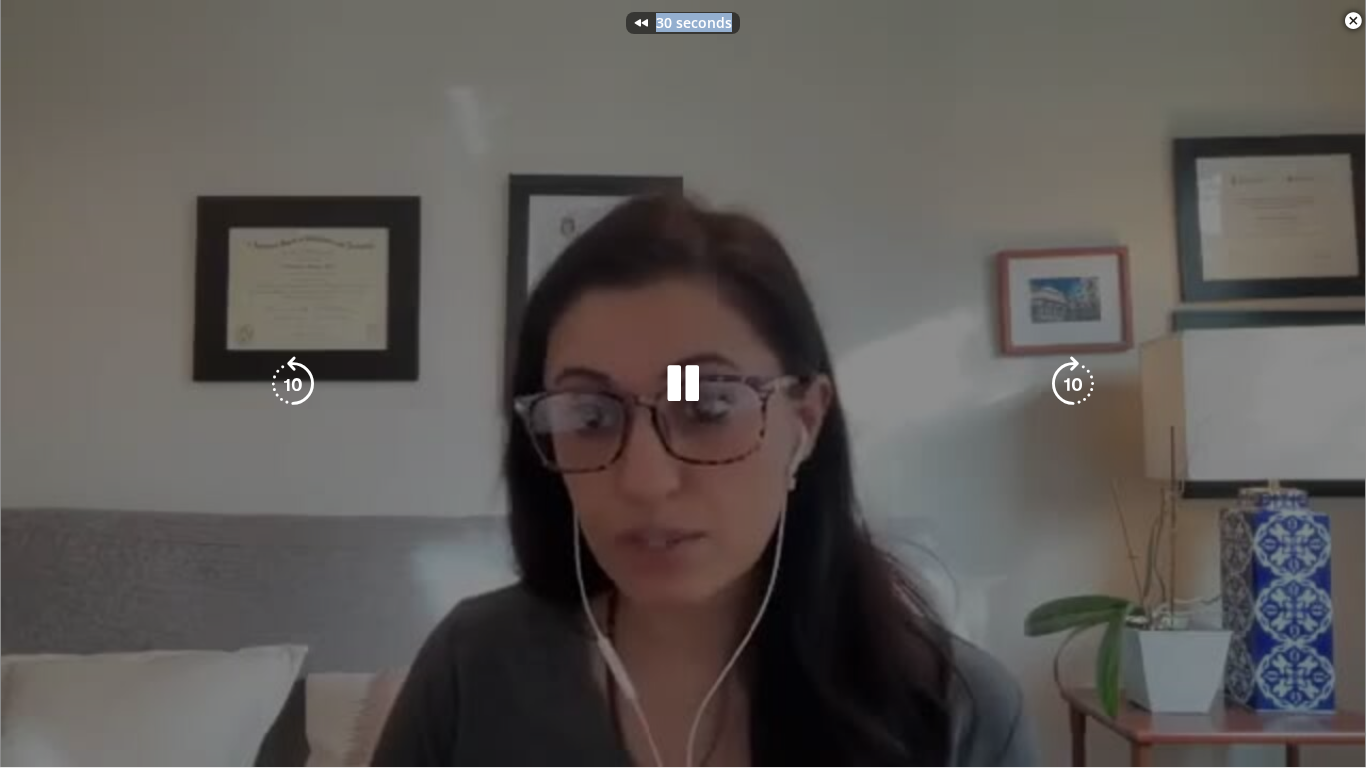 click on "30 seconds
Tap to unmute" at bounding box center [683, 383] 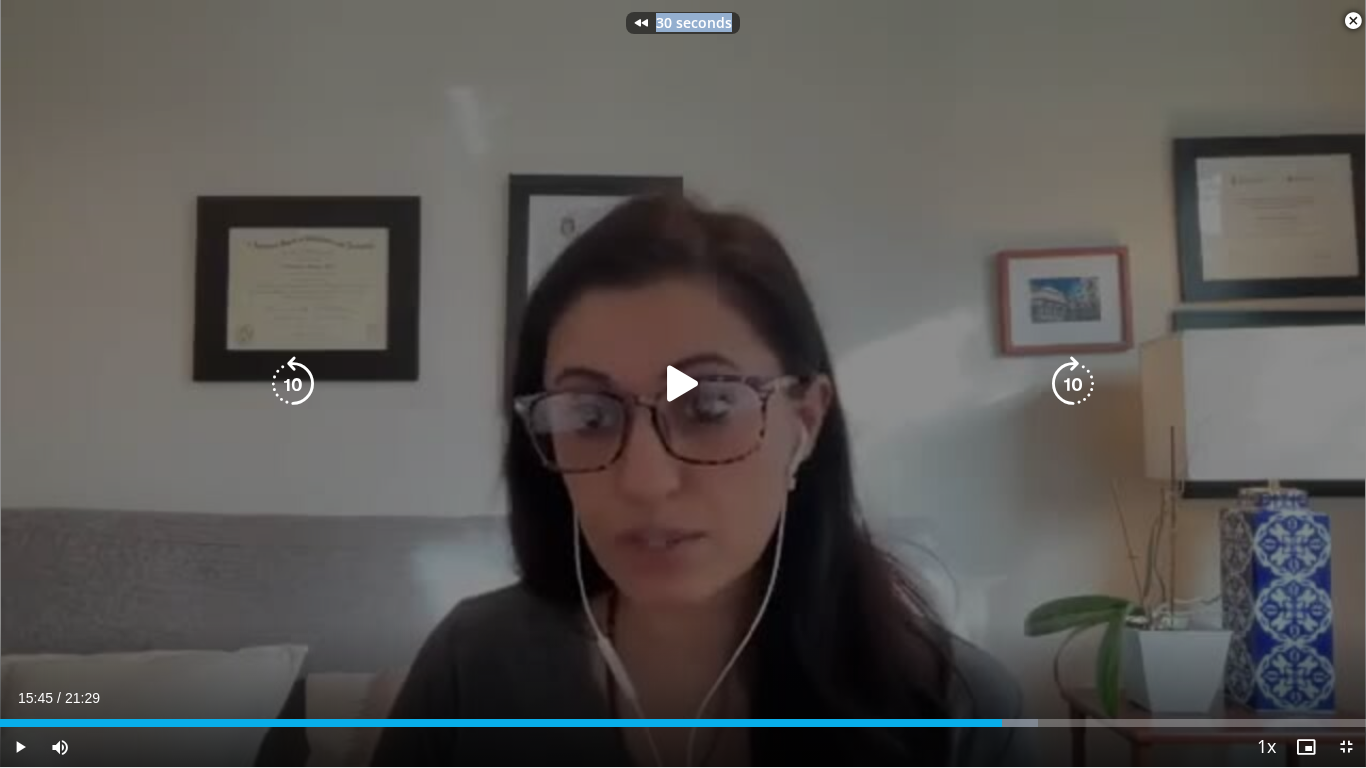 click on "30 seconds
Tap to unmute" at bounding box center (683, 383) 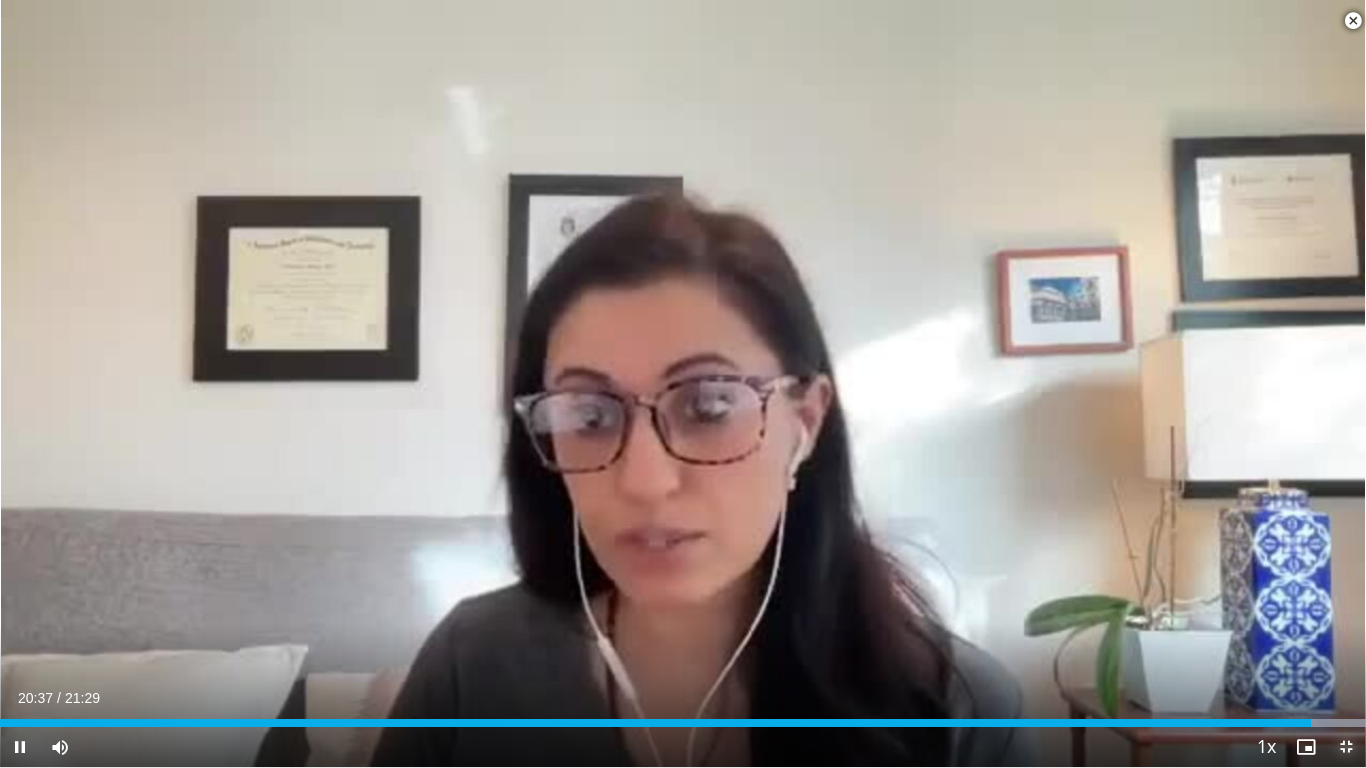 click at bounding box center (1346, 747) 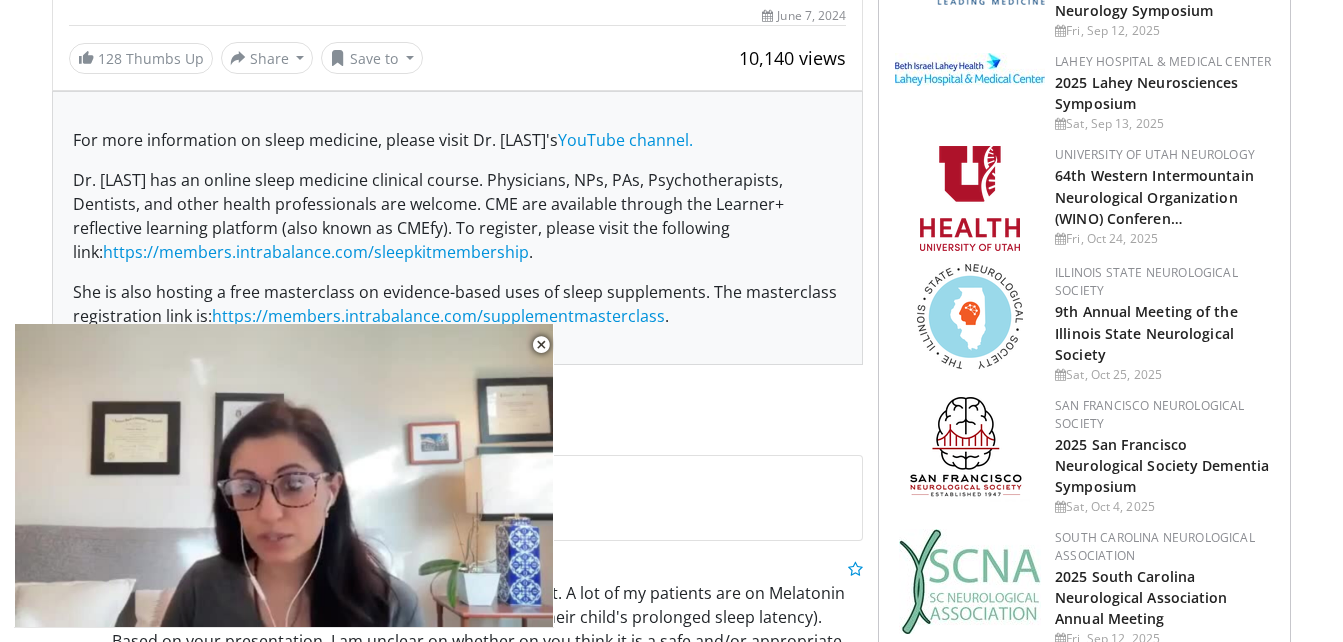 drag, startPoint x: 1346, startPoint y: 632, endPoint x: 681, endPoint y: 380, distance: 711.14624 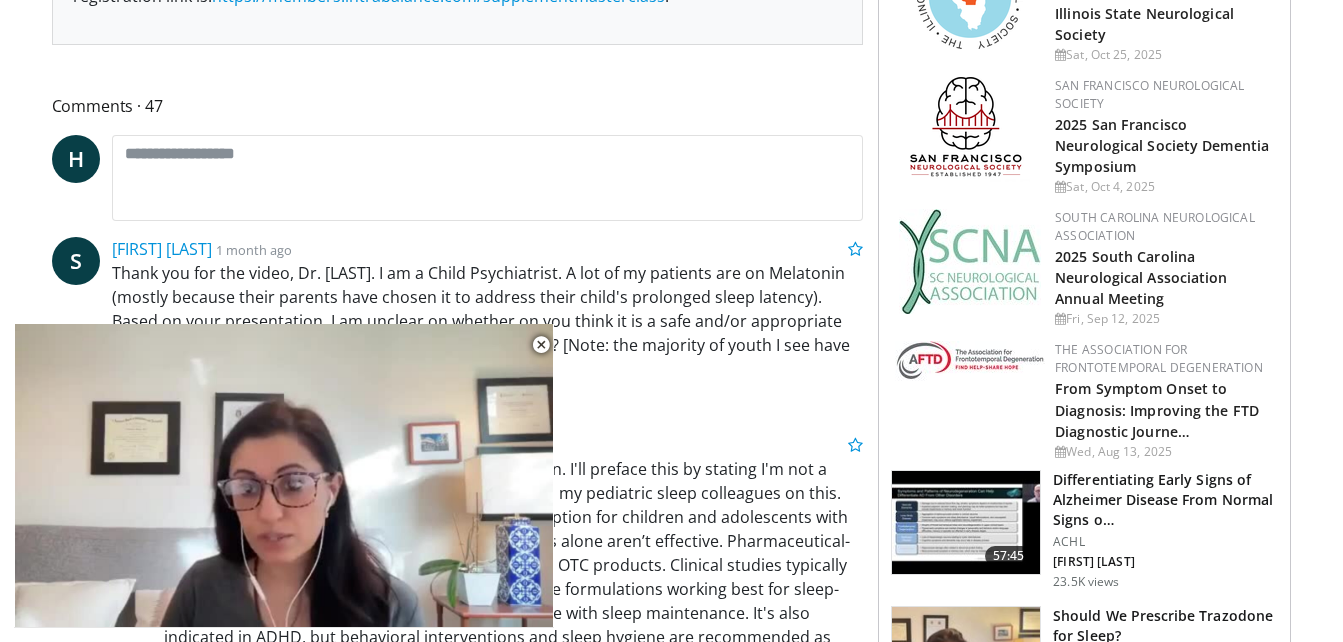 scroll, scrollTop: 666, scrollLeft: 0, axis: vertical 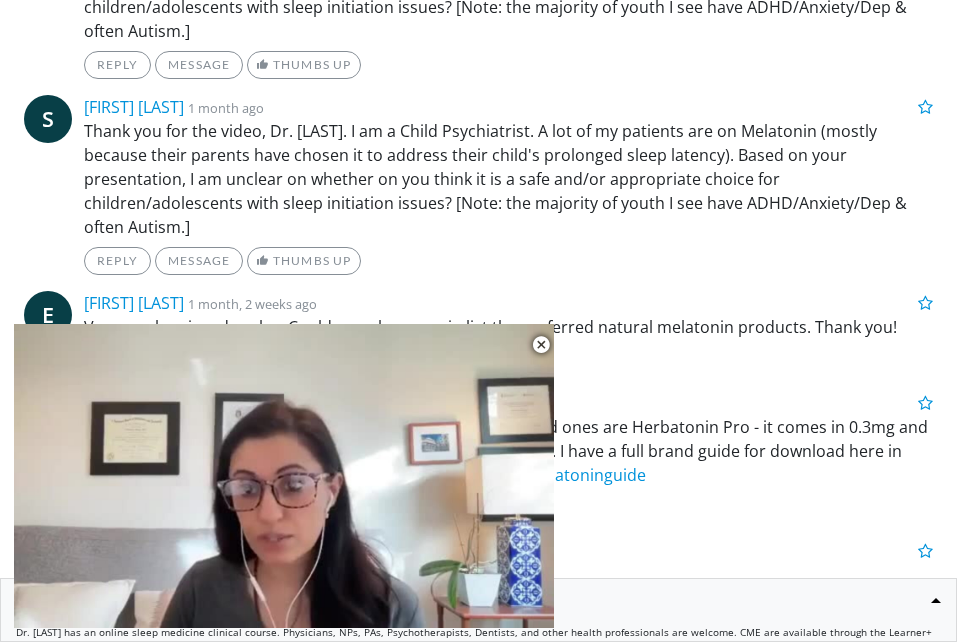 click on "Shad Ali    1 month ago" at bounding box center [508, 107] 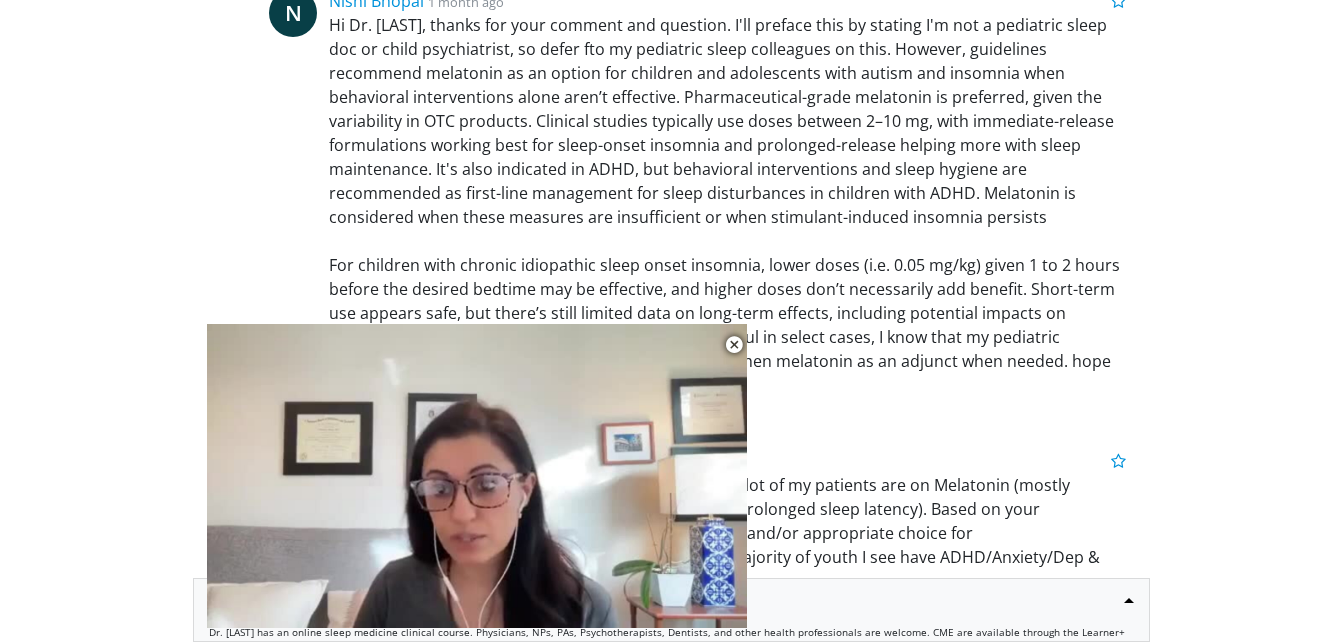 scroll, scrollTop: 1306, scrollLeft: 0, axis: vertical 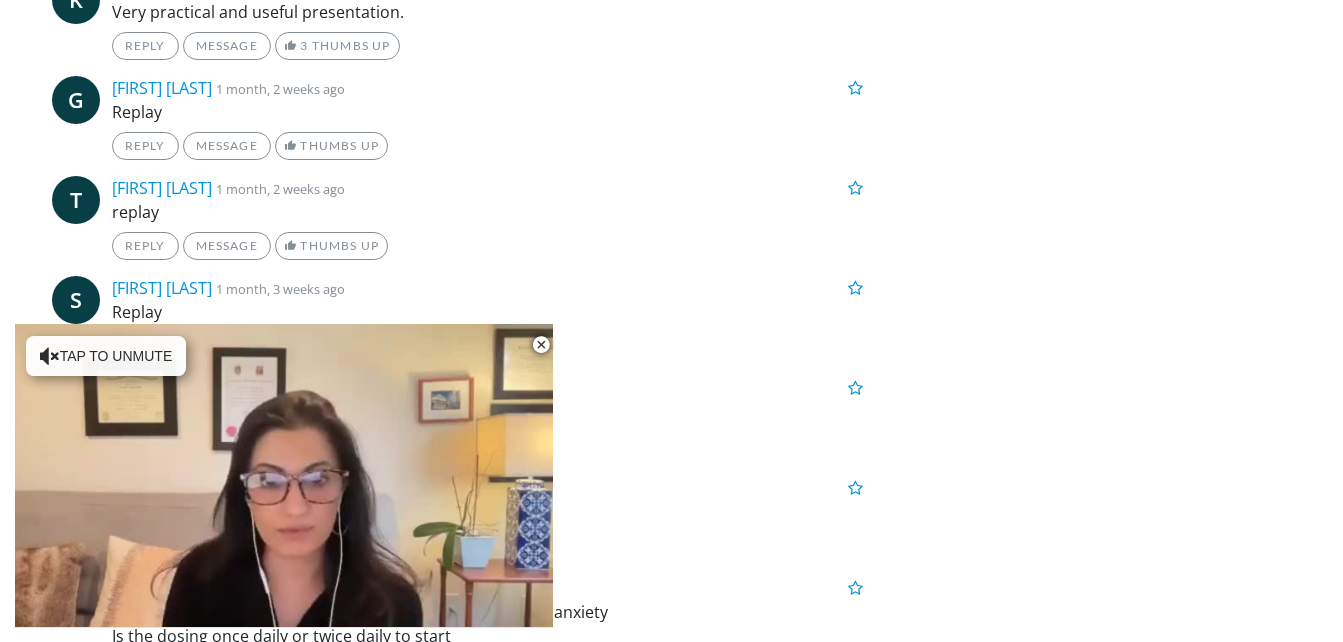 click on "Related Videos
21:30
How to Use Melatonin in Clinical Practice
IntraBalance
N. [LAST]
10.1K views
05:36
How Buspirone Can Help With Anxiety Without Sedation
Pharmacist [FIRST]
M. [LAST]" at bounding box center (1084, 5549) 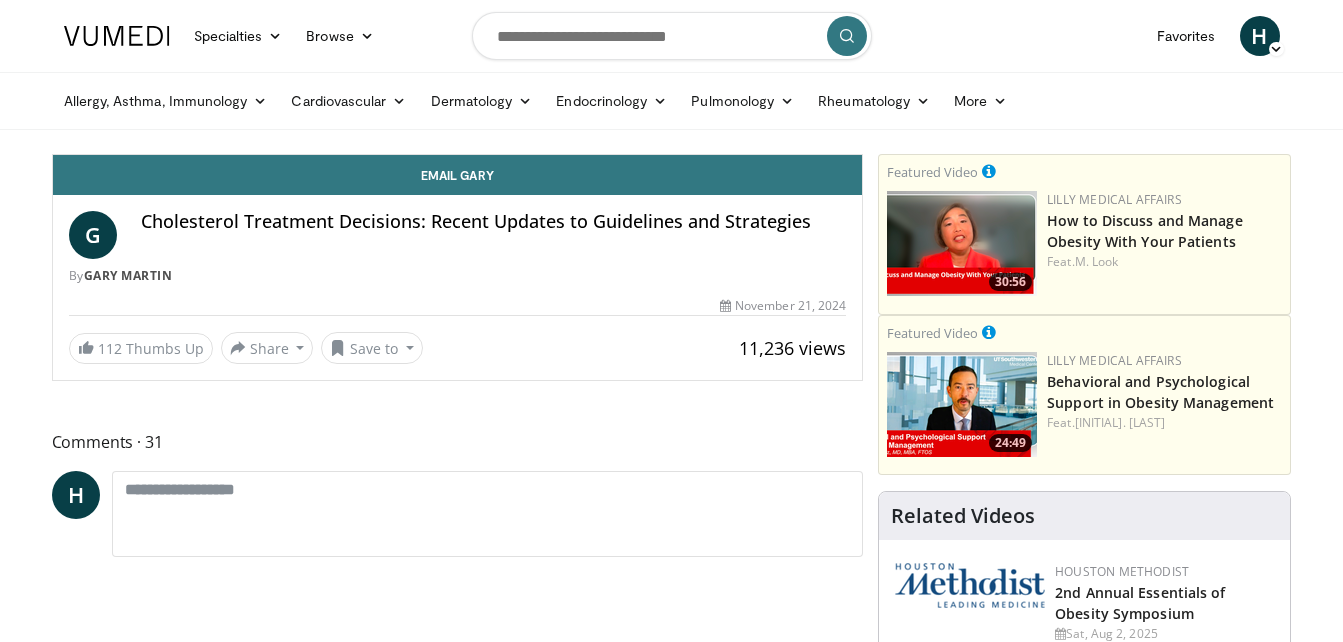 scroll, scrollTop: 0, scrollLeft: 0, axis: both 